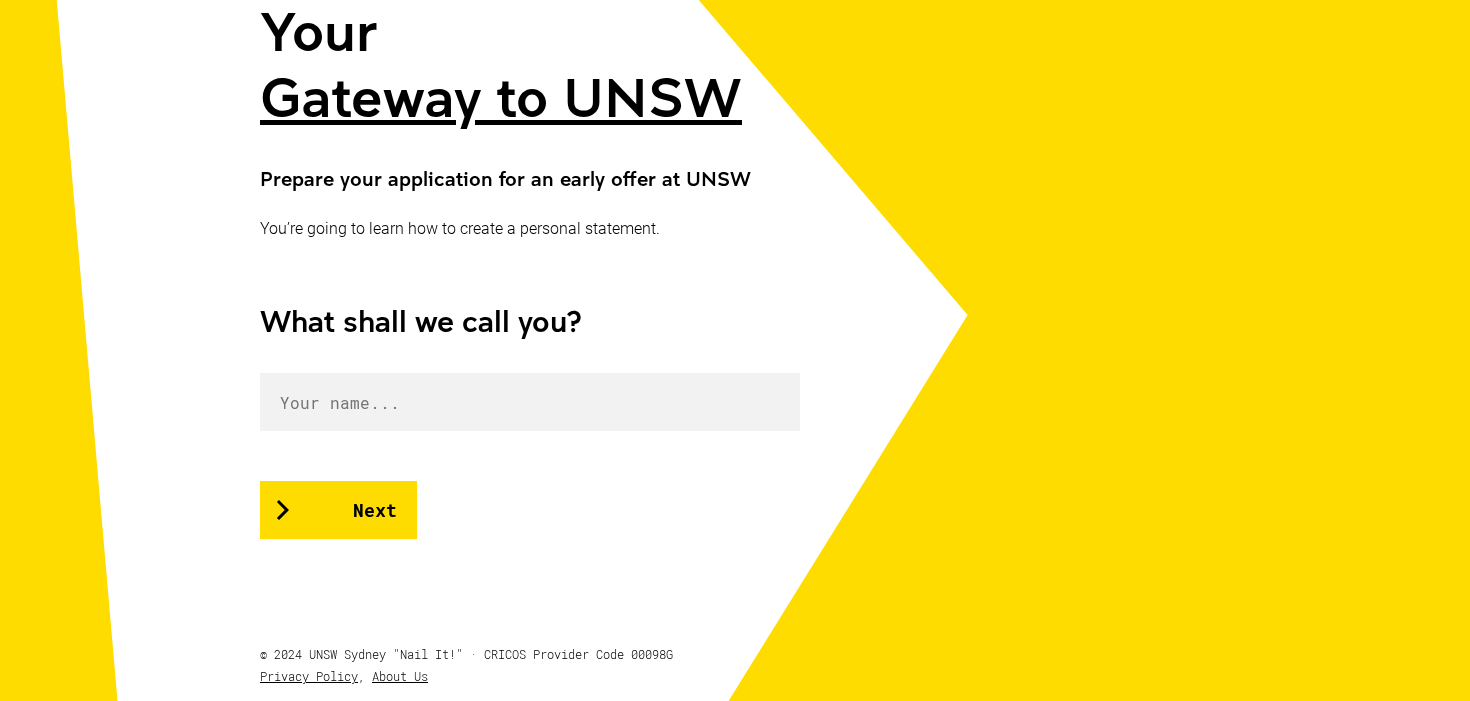 scroll, scrollTop: 375, scrollLeft: 0, axis: vertical 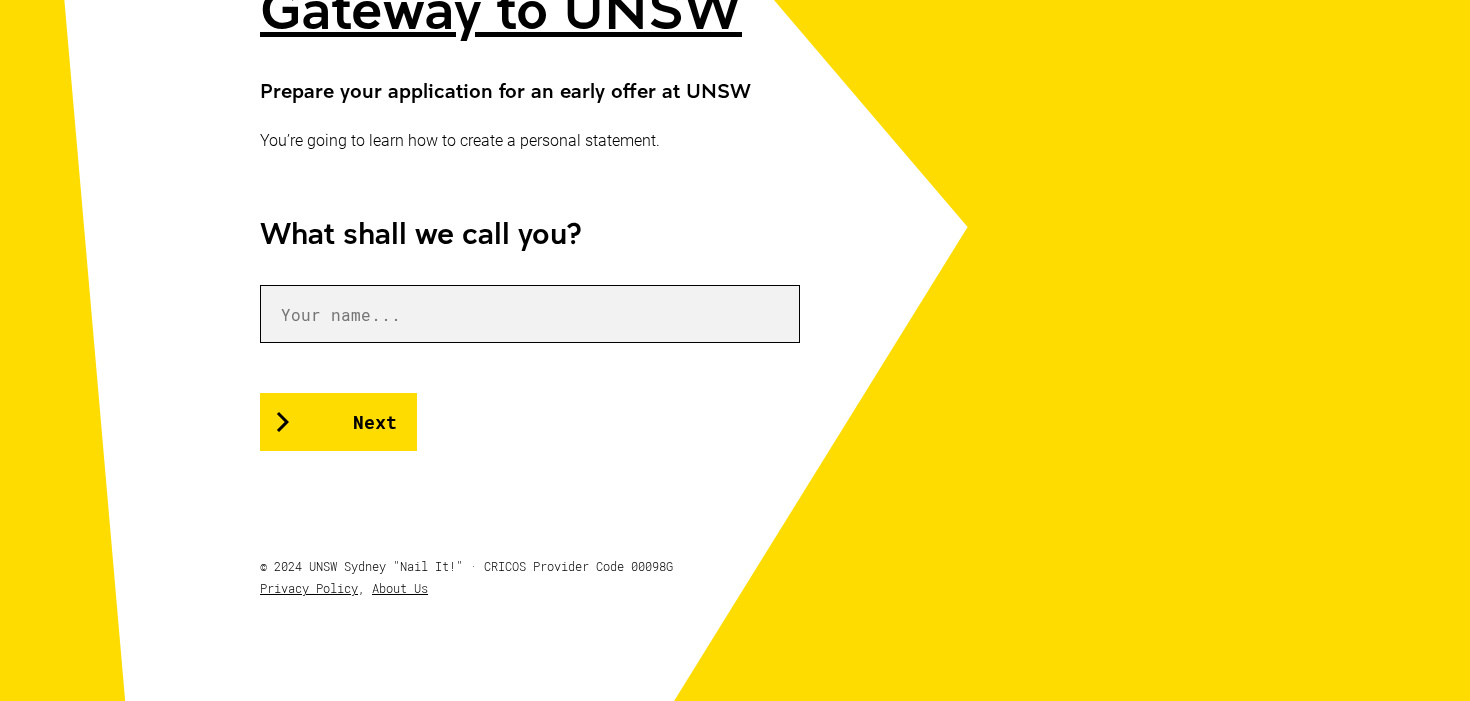 click at bounding box center [530, 314] 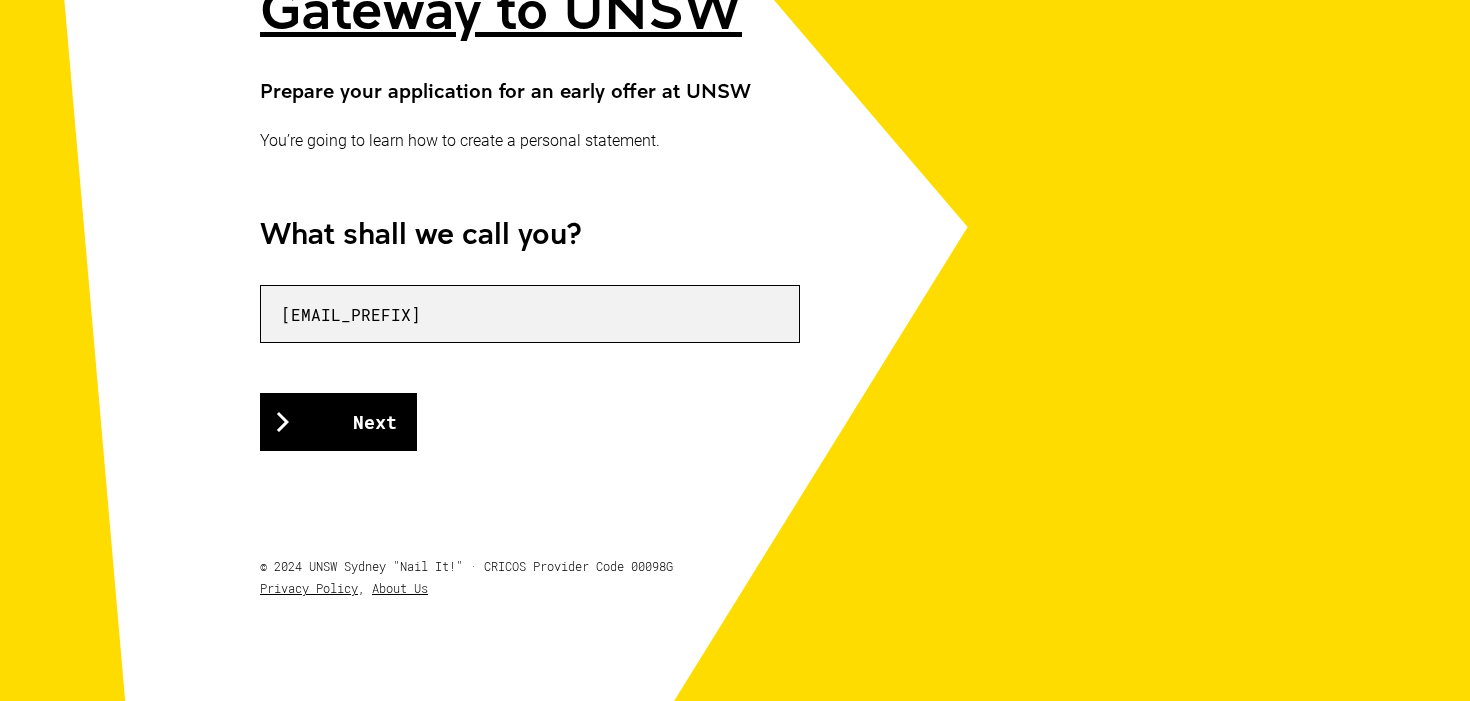 type on "[EMAIL_PREFIX]" 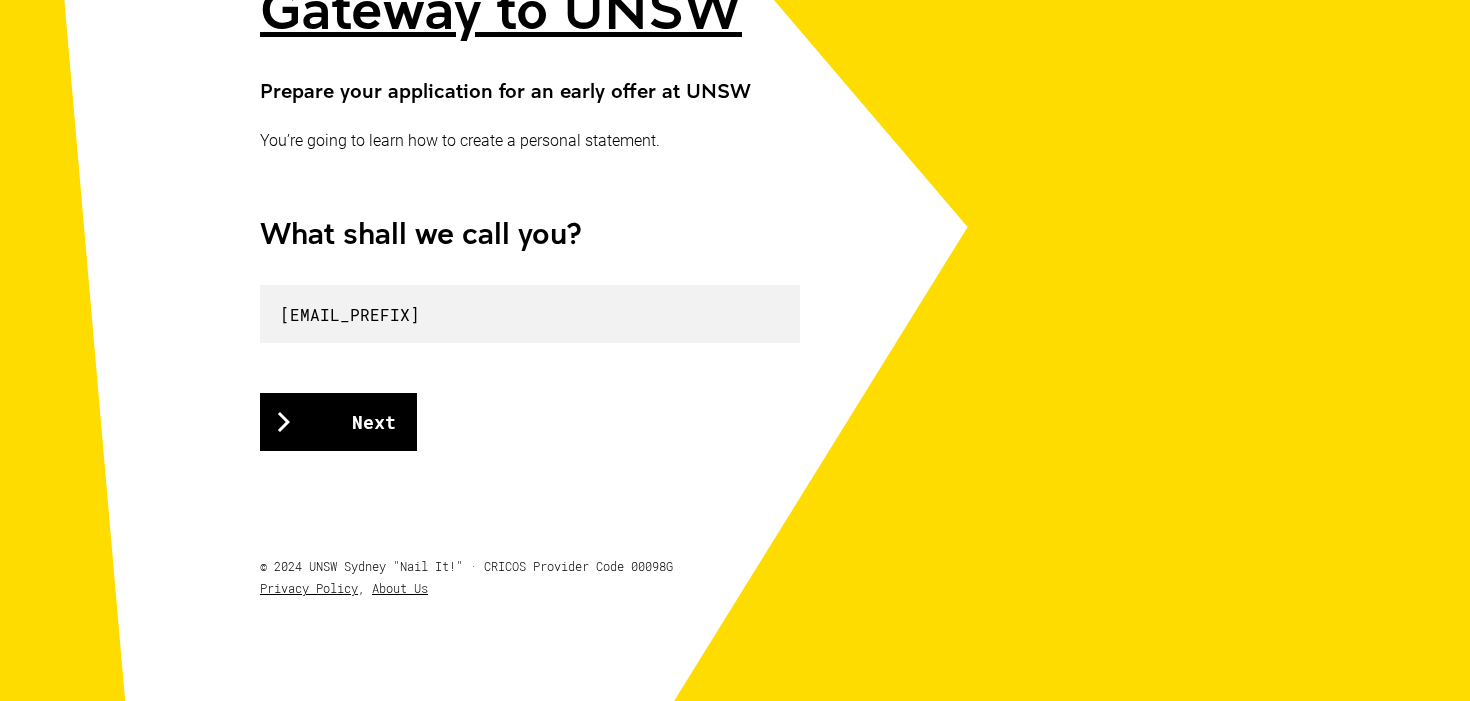 click on "Next" at bounding box center (338, 422) 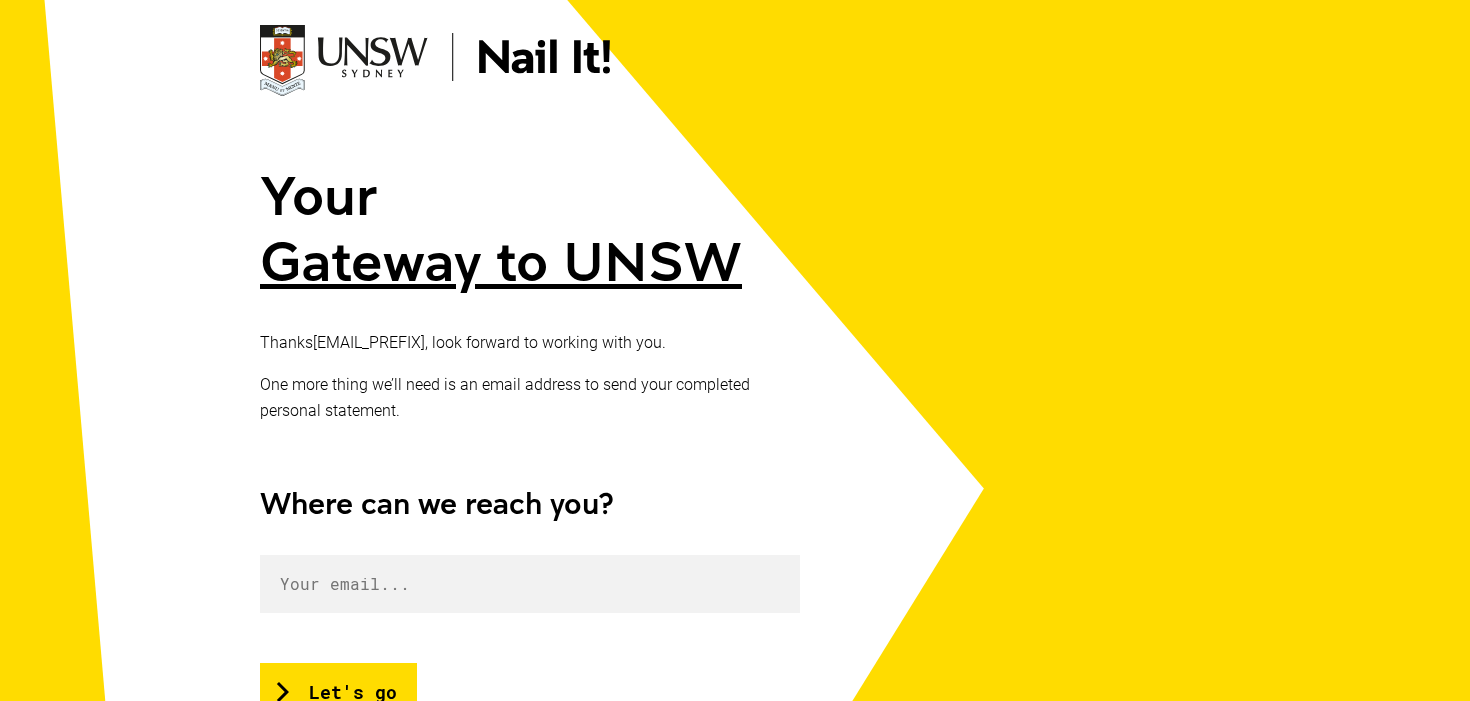 scroll, scrollTop: 126, scrollLeft: 0, axis: vertical 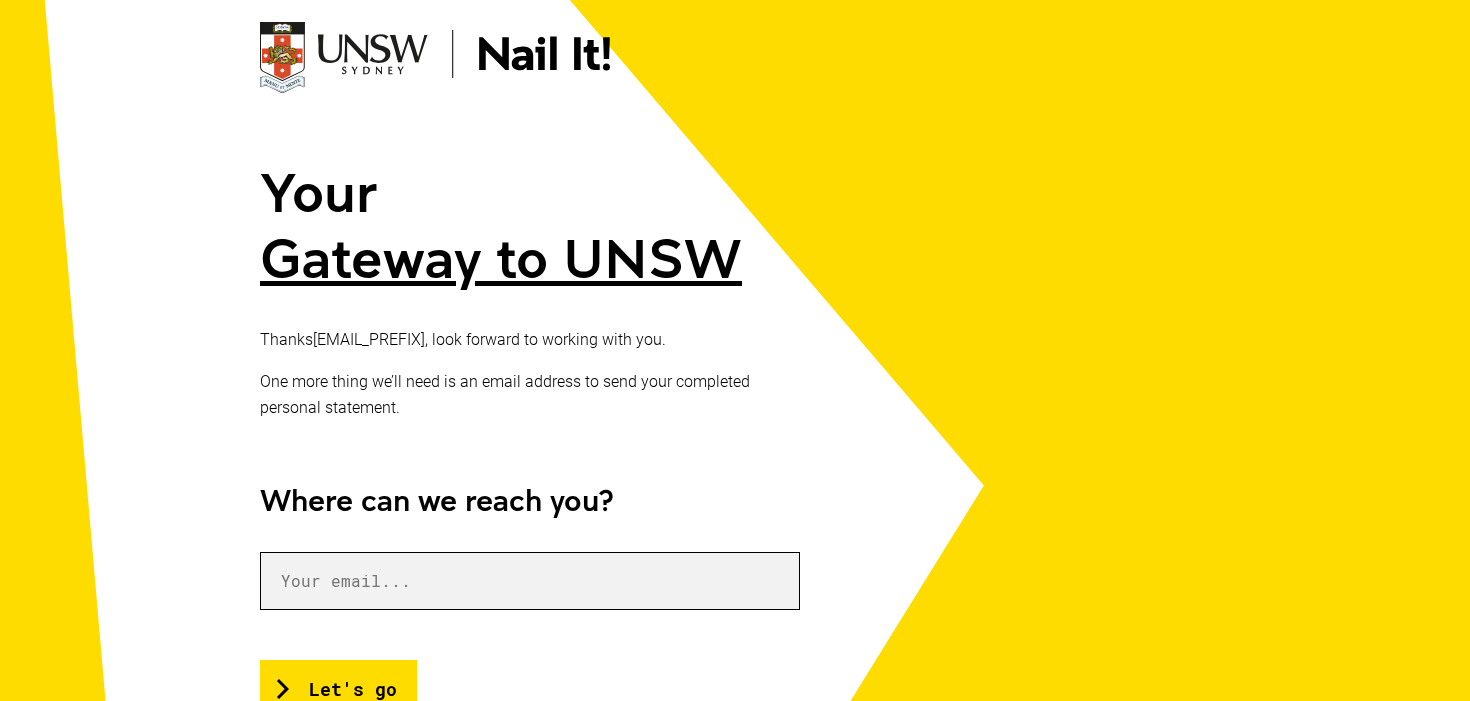 click at bounding box center (530, 581) 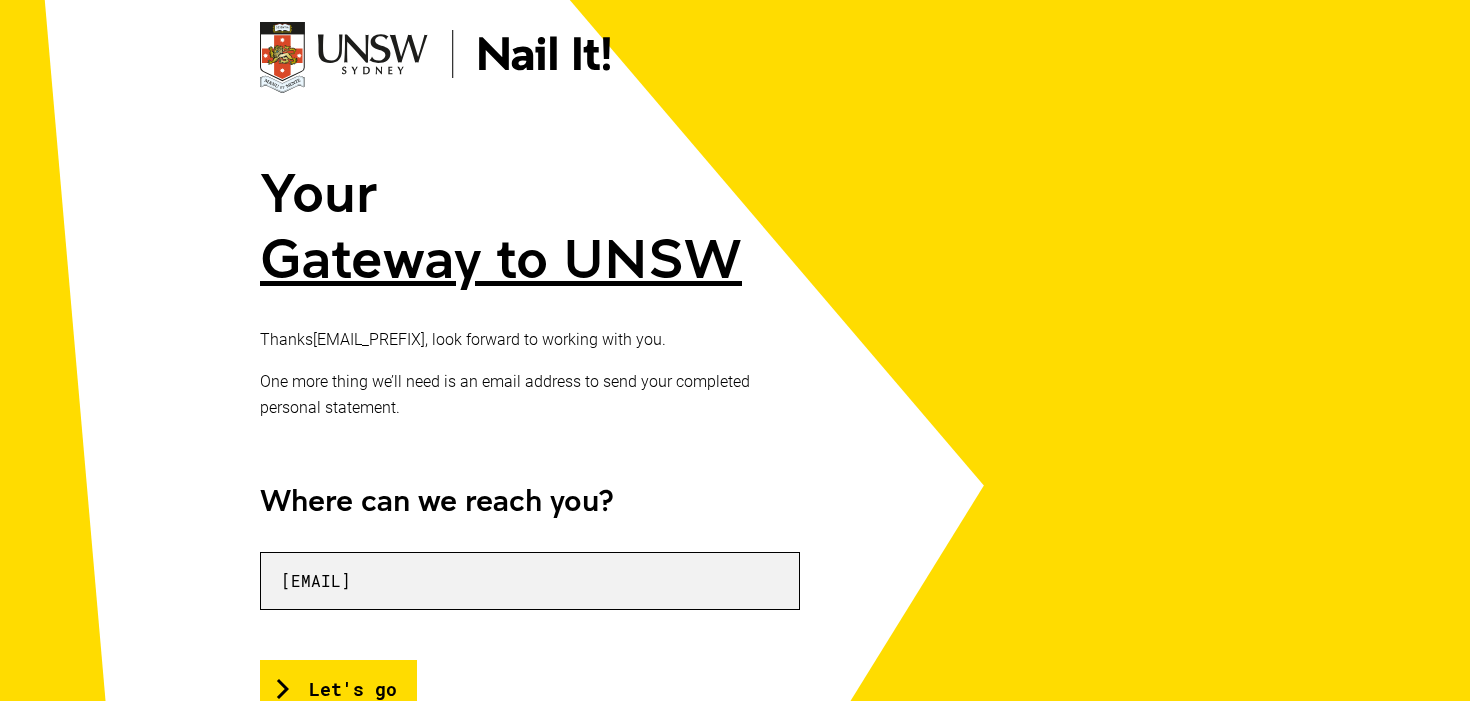 type on "[EMAIL]" 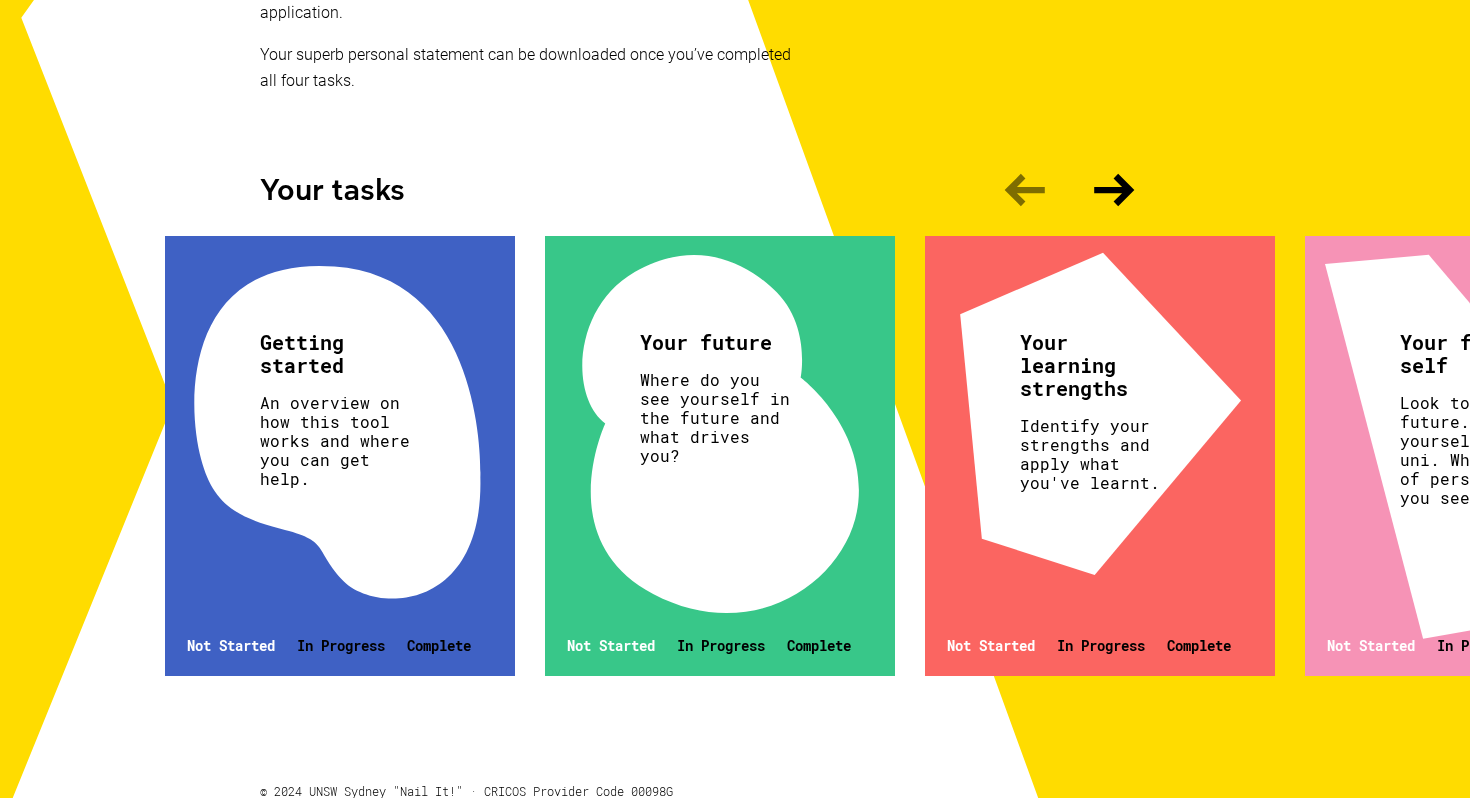 scroll, scrollTop: 504, scrollLeft: 0, axis: vertical 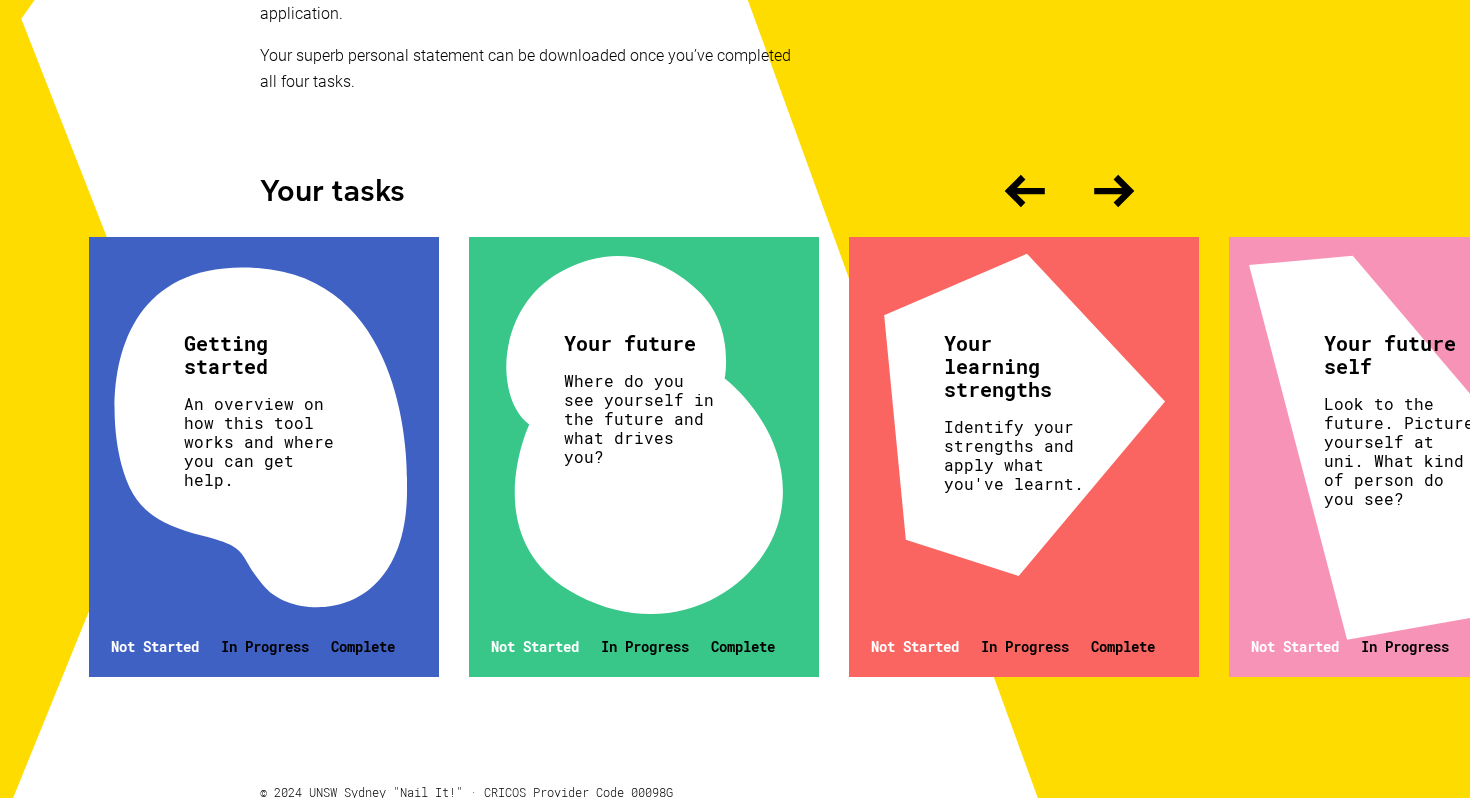 click on "An overview on how this tool works and where you can get help." at bounding box center [261, 441] 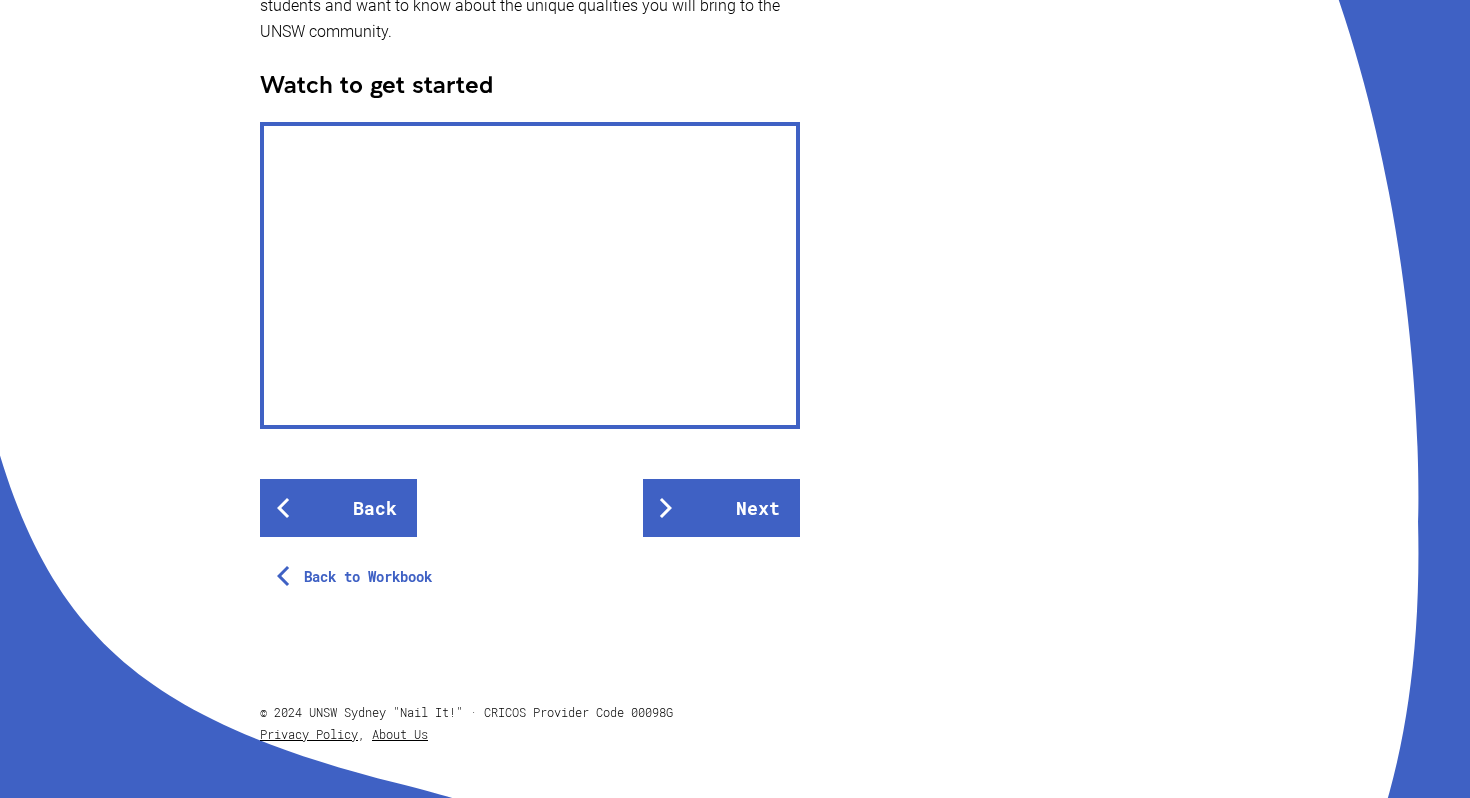 scroll, scrollTop: 437, scrollLeft: 0, axis: vertical 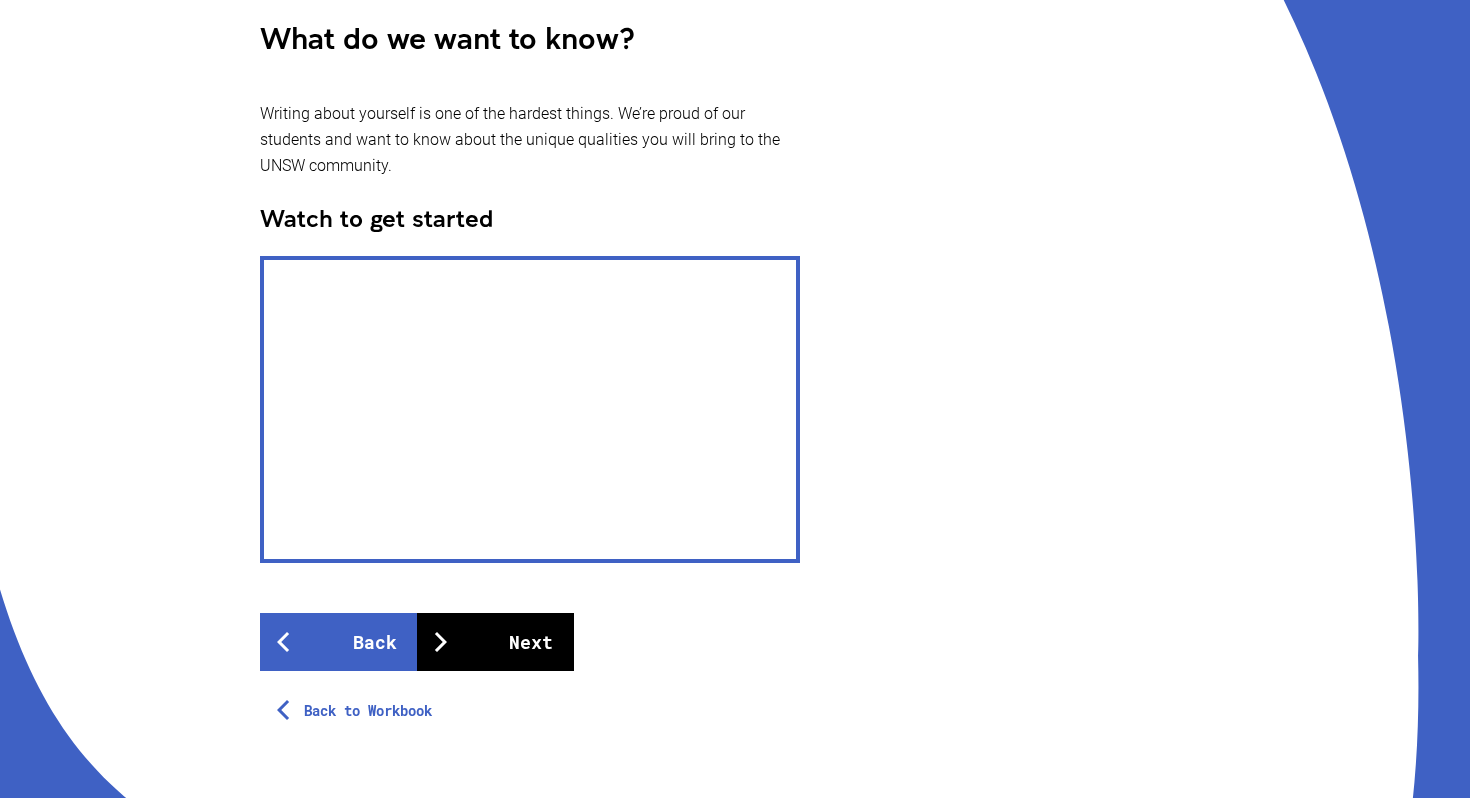 click on "Next" at bounding box center (495, 642) 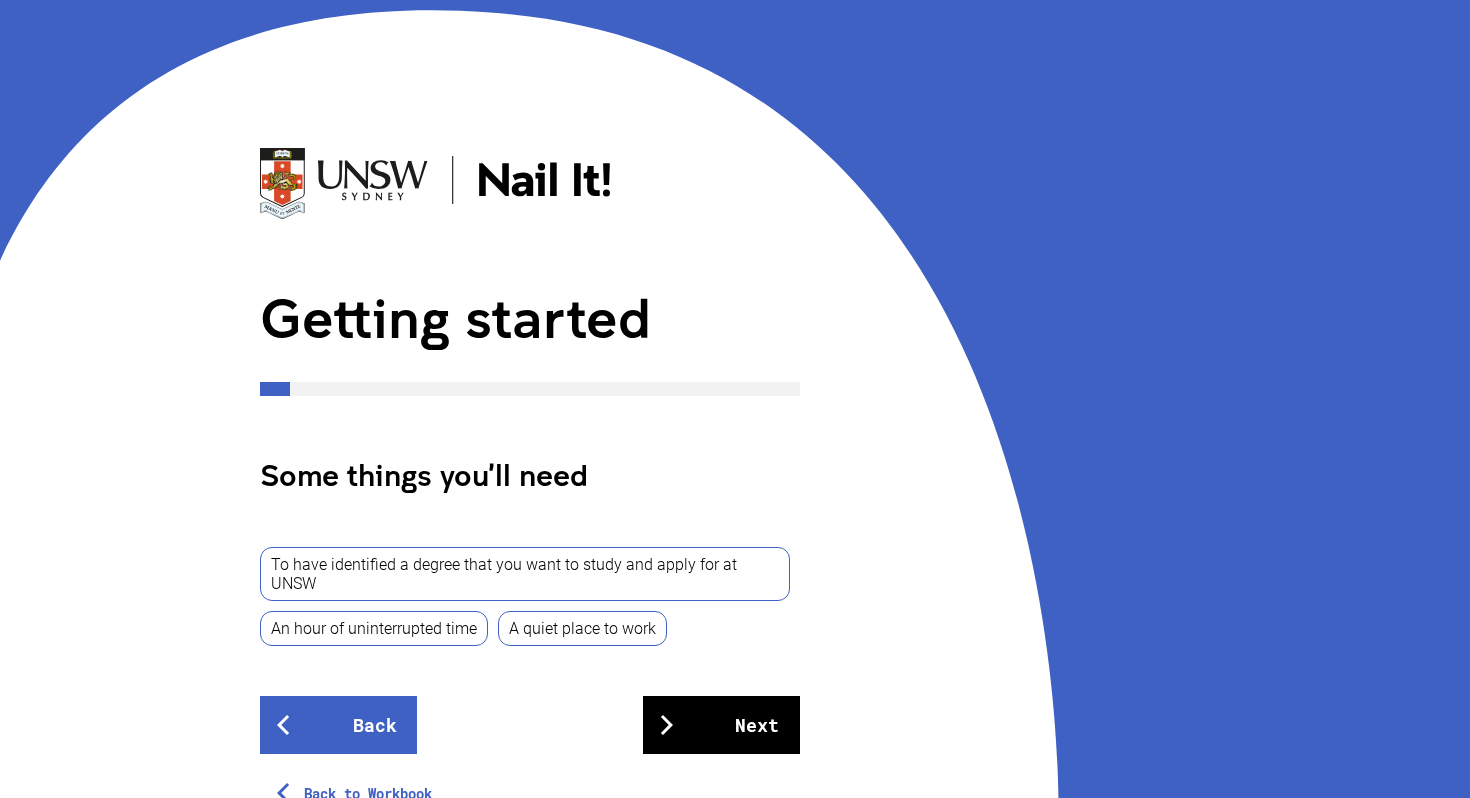 scroll, scrollTop: 166, scrollLeft: 0, axis: vertical 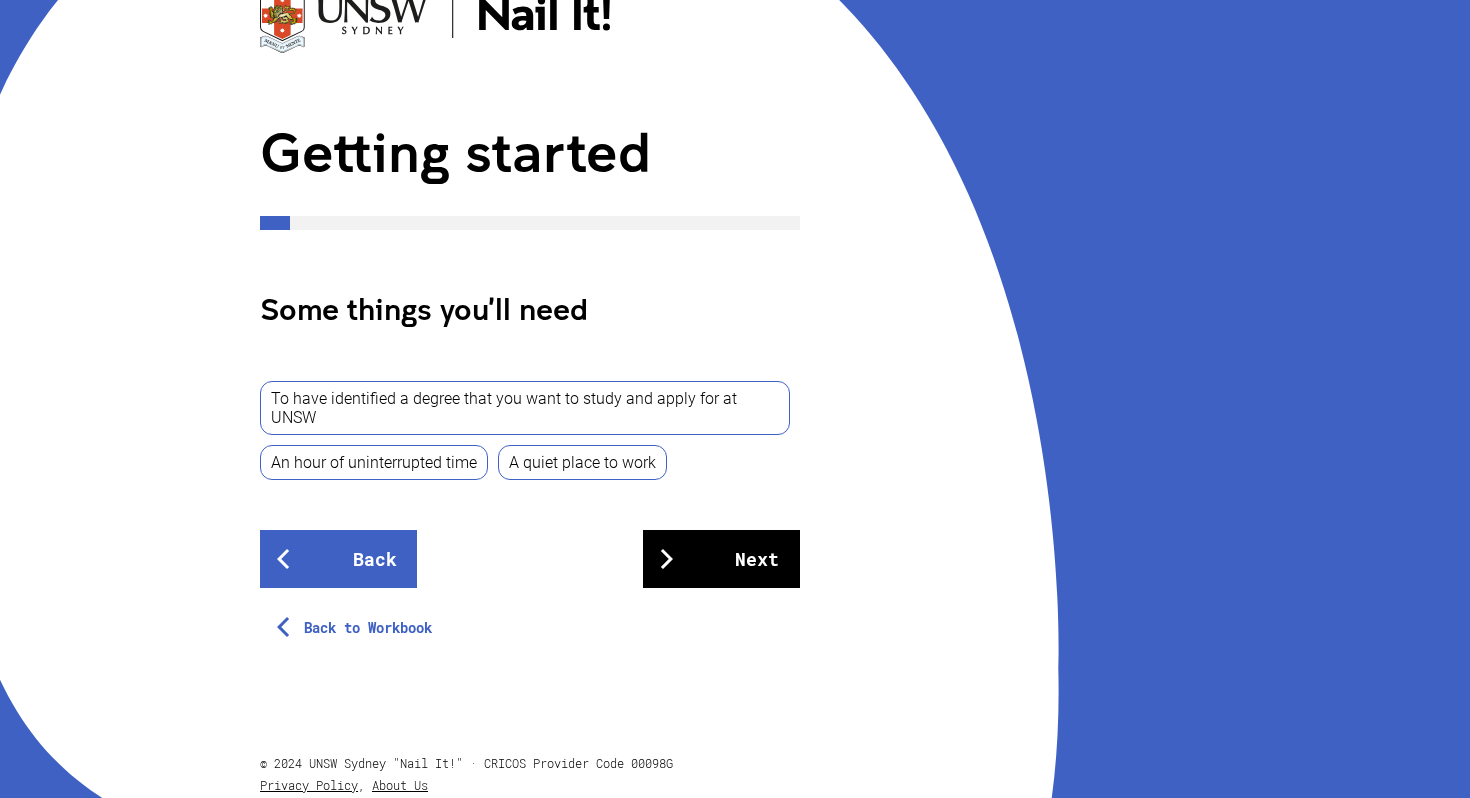 click on "Next" at bounding box center (721, 559) 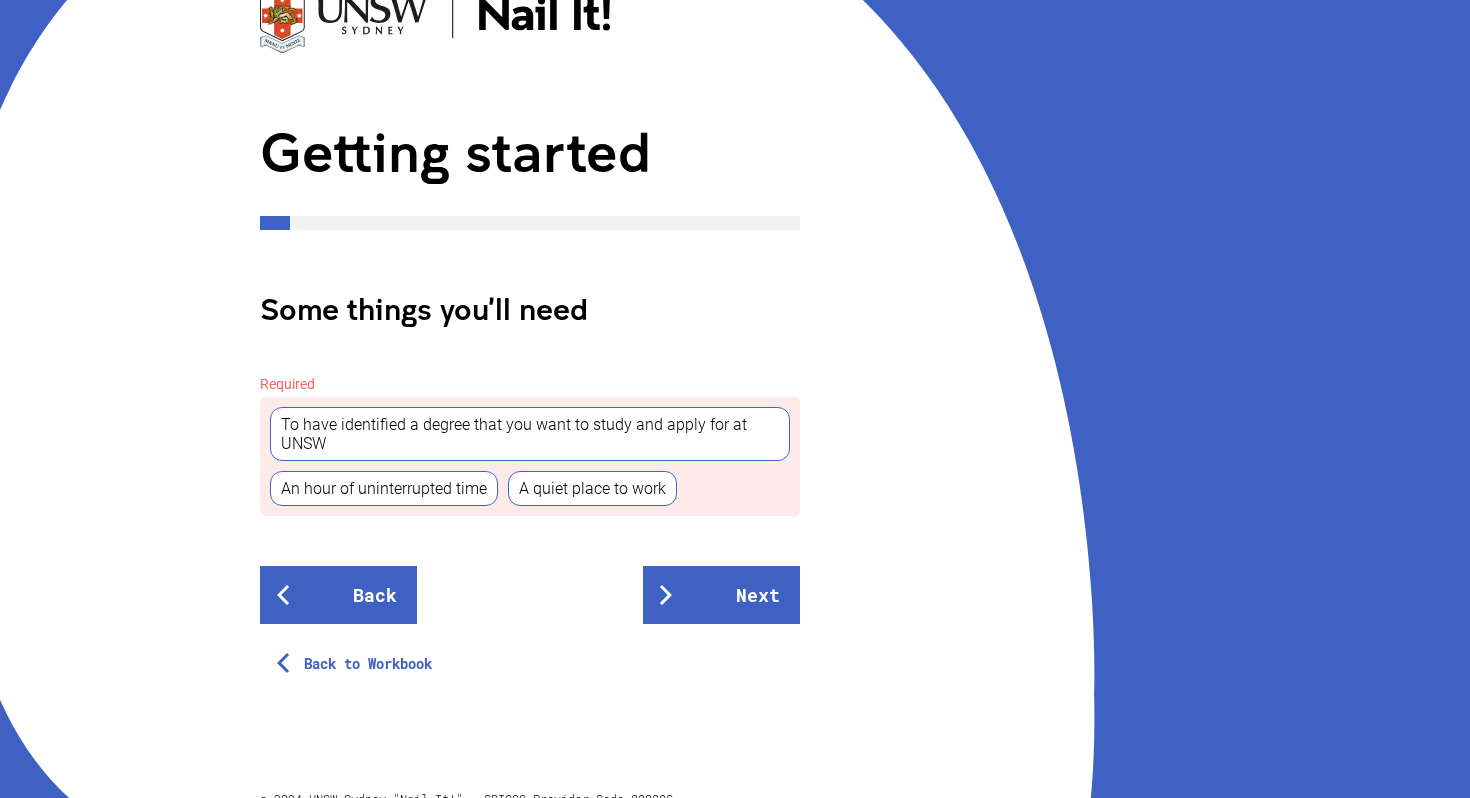 click on "To have identified a degree that you want to study and apply for at UNSW" at bounding box center (530, 434) 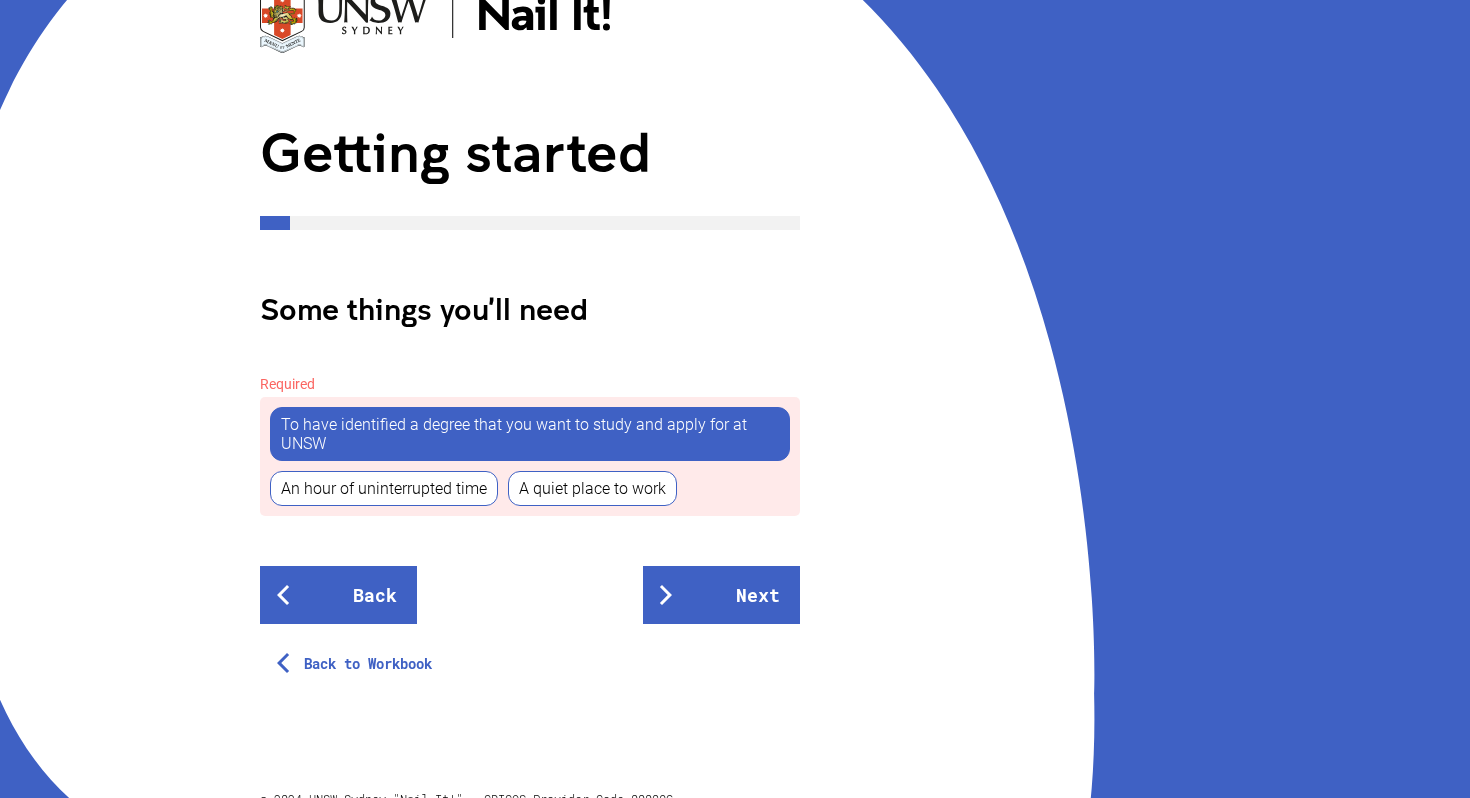 click on "An hour of uninterrupted time" at bounding box center (384, 488) 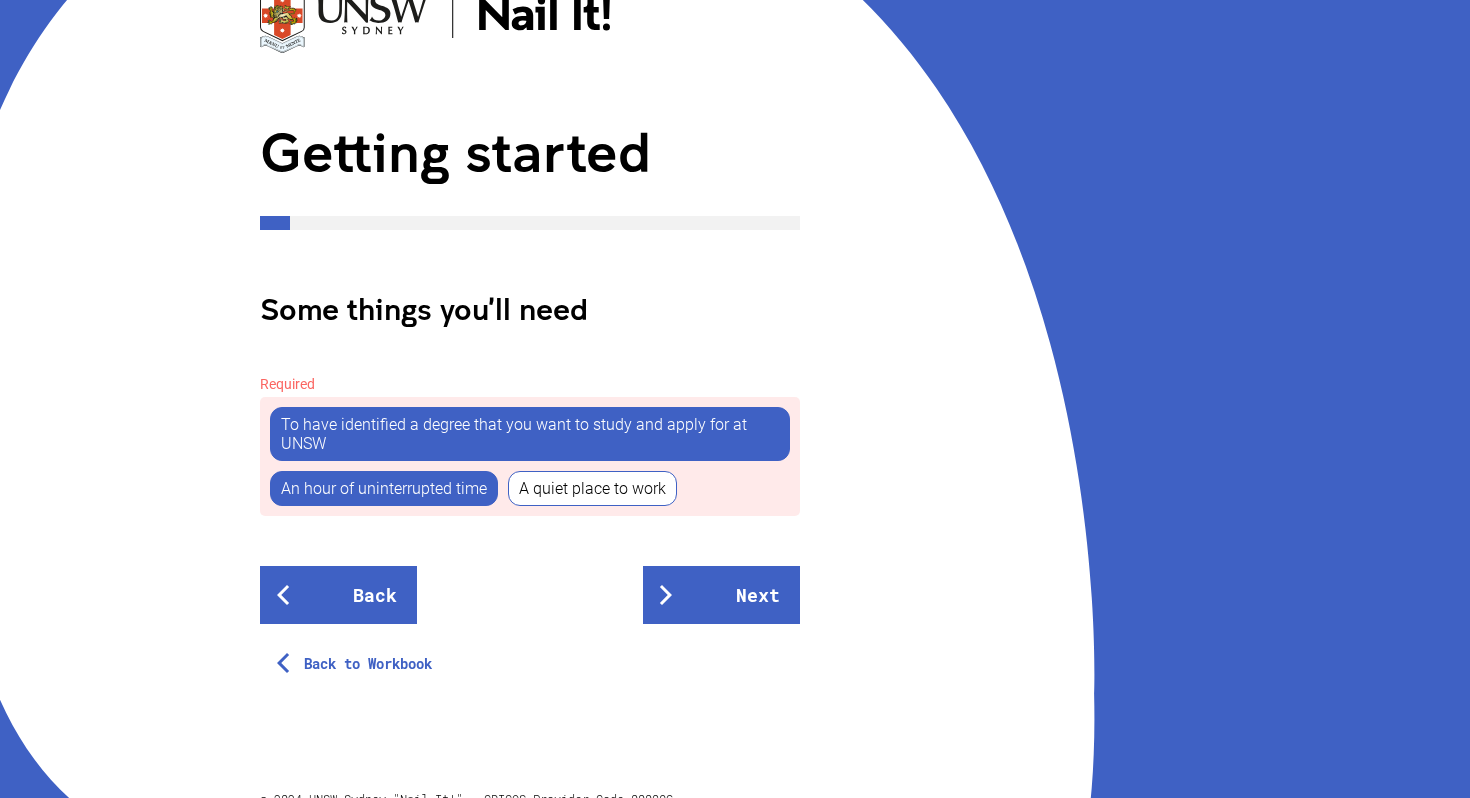 click on "A quiet place to work" at bounding box center (592, 488) 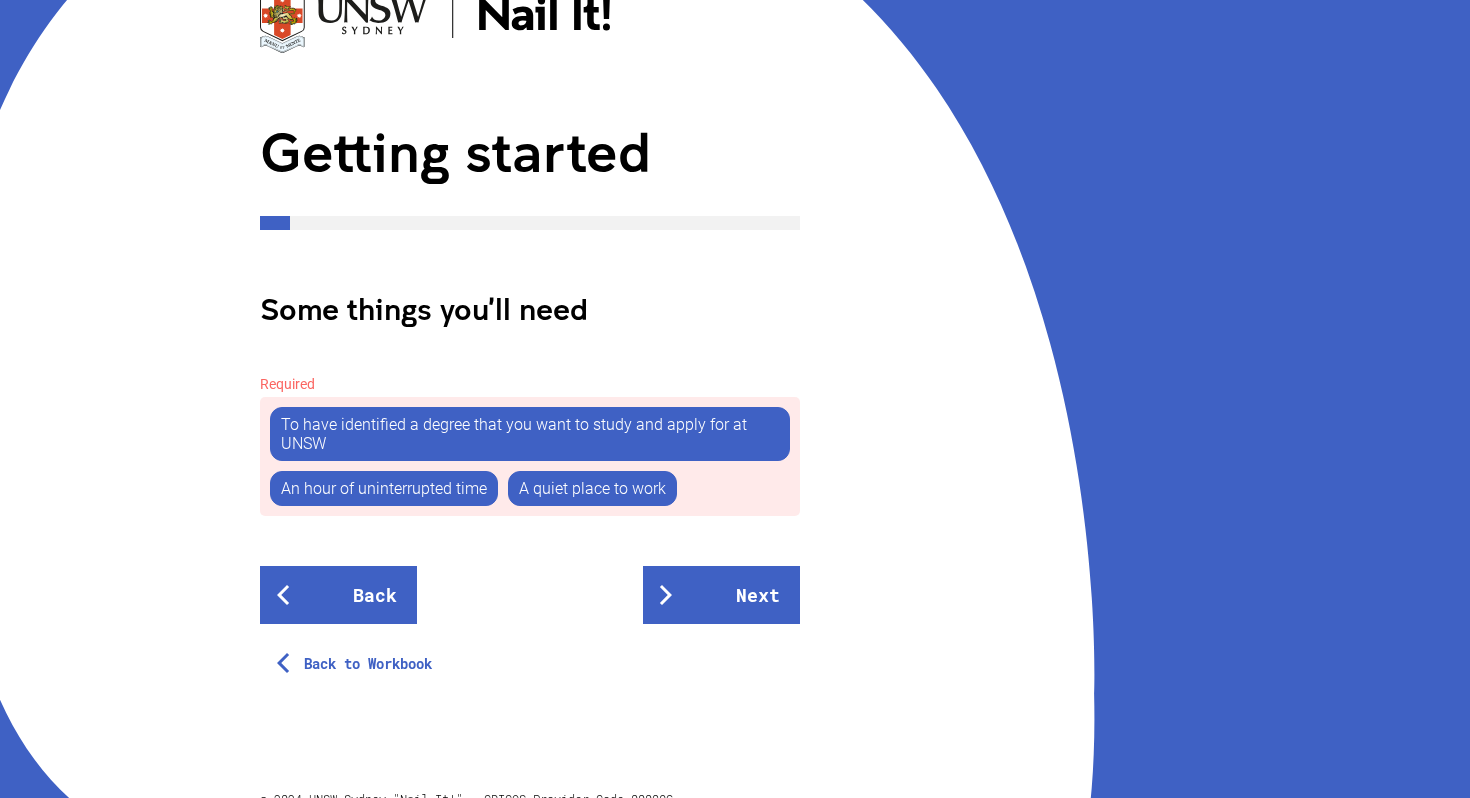 click on "Required To have identified a degree that you want to study and apply for at UNSW An hour of uninterrupted time A quiet place to work Back Next Back to Workbook" at bounding box center (530, 527) 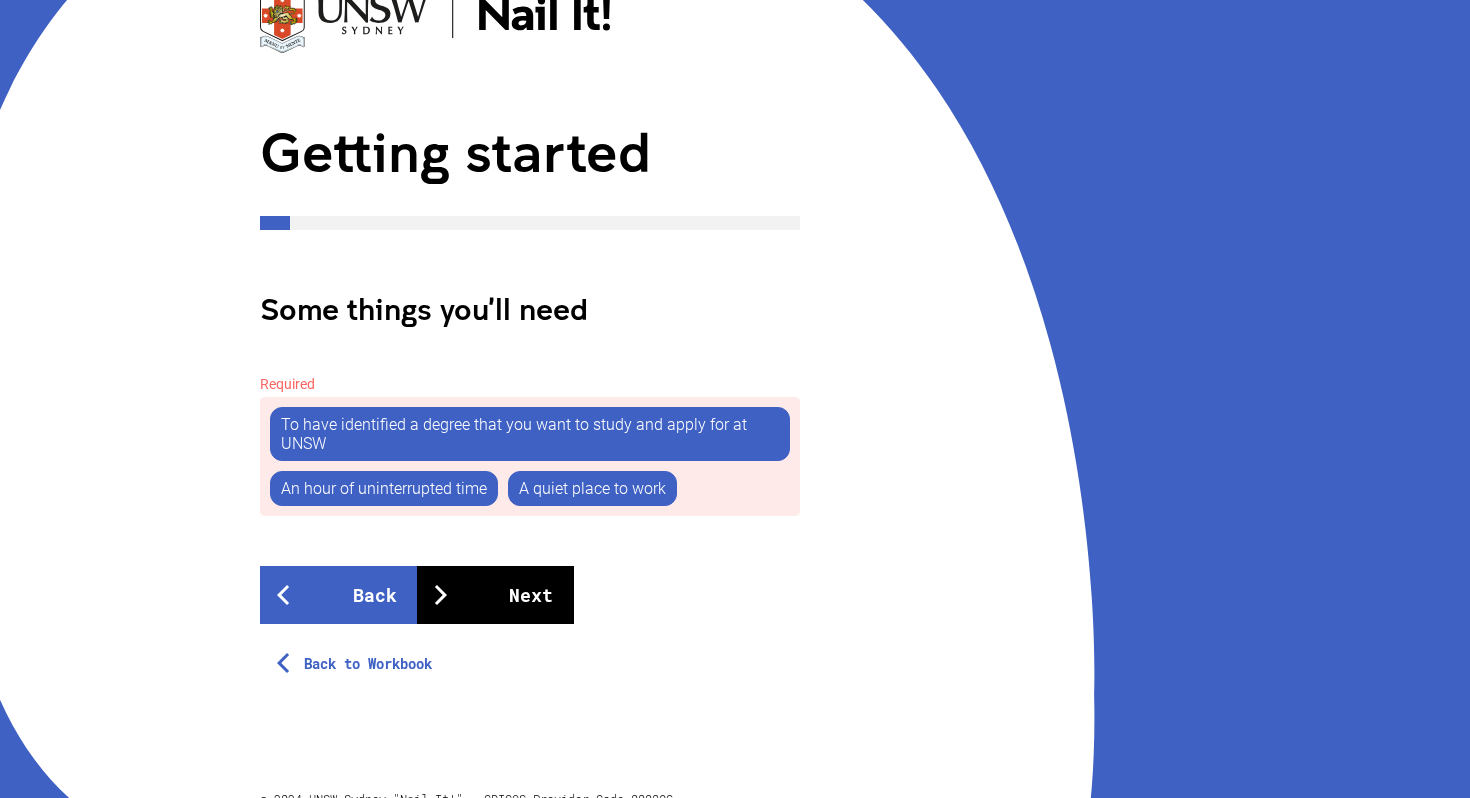 click on "Next" at bounding box center [495, 595] 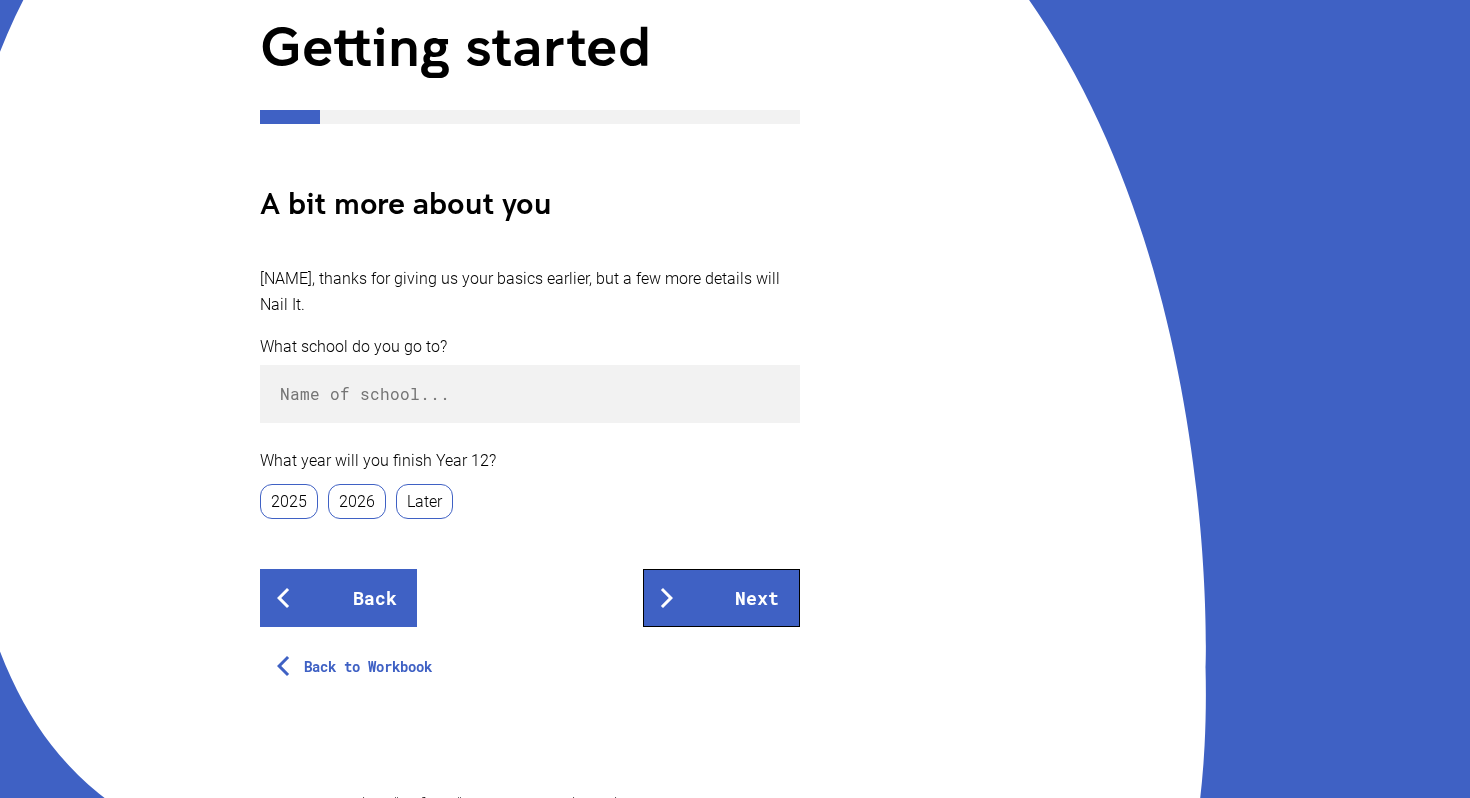 scroll, scrollTop: 270, scrollLeft: 0, axis: vertical 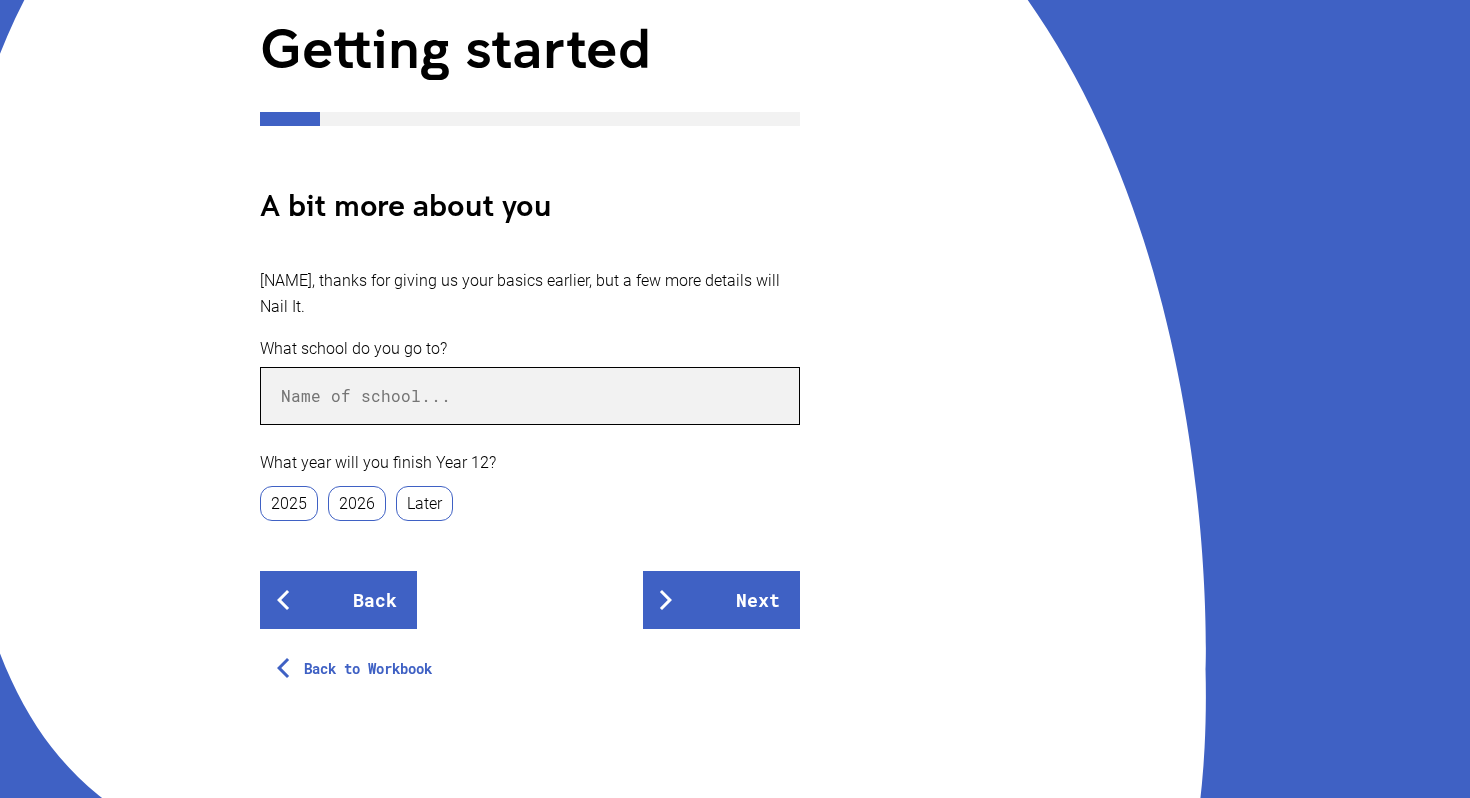 click at bounding box center [530, 396] 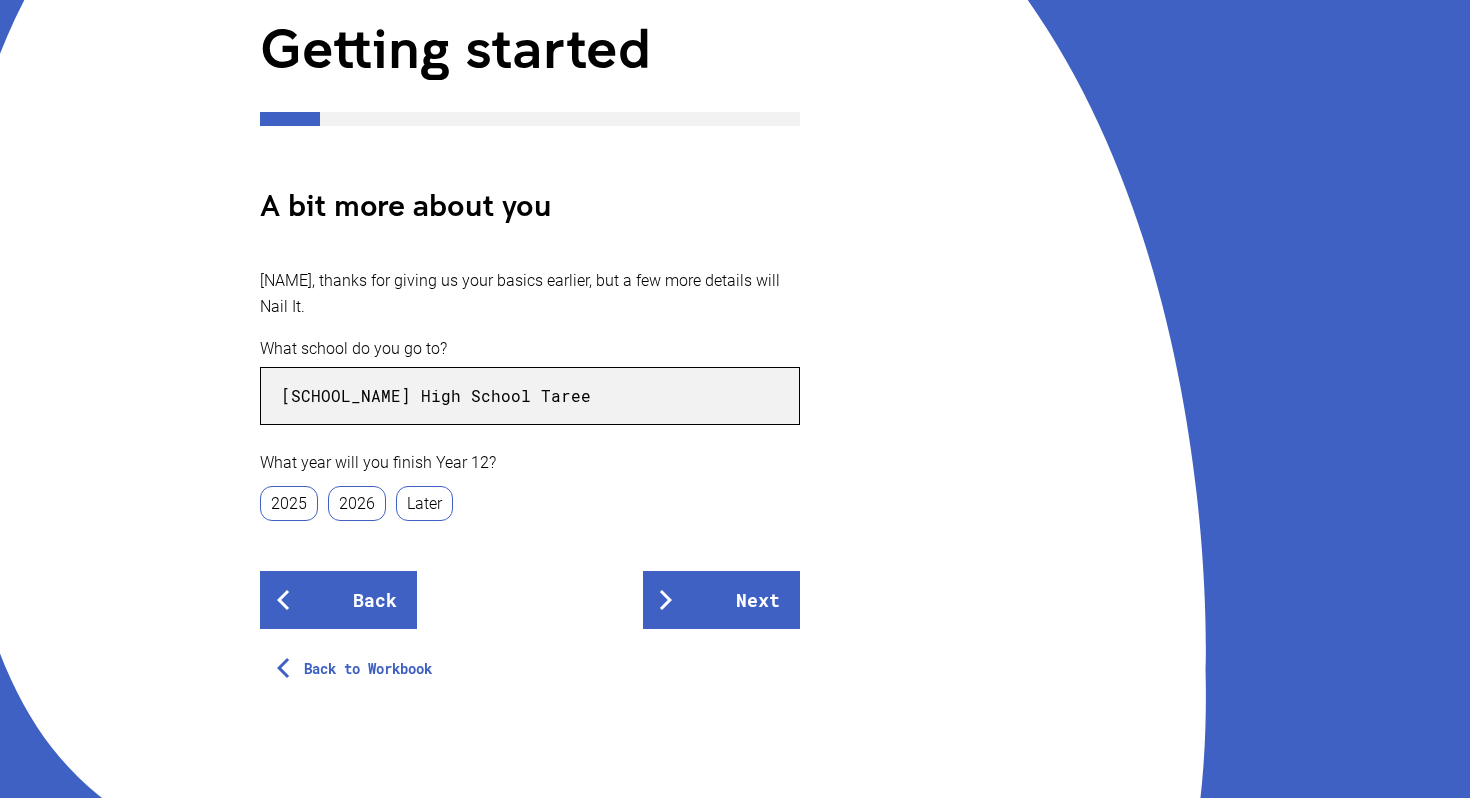 type on "[SCHOOL_NAME] High School Taree" 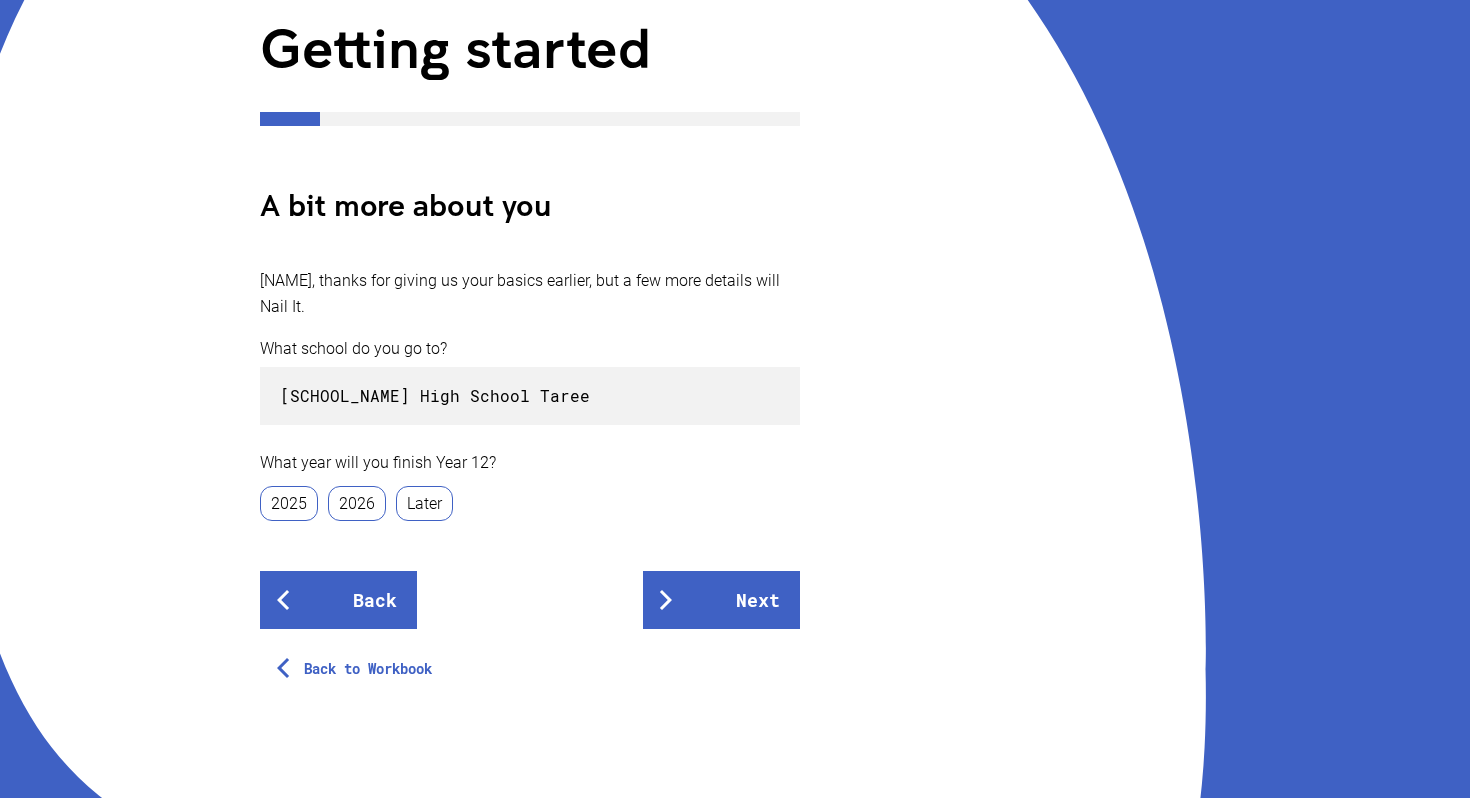 click on "2025" at bounding box center (289, 503) 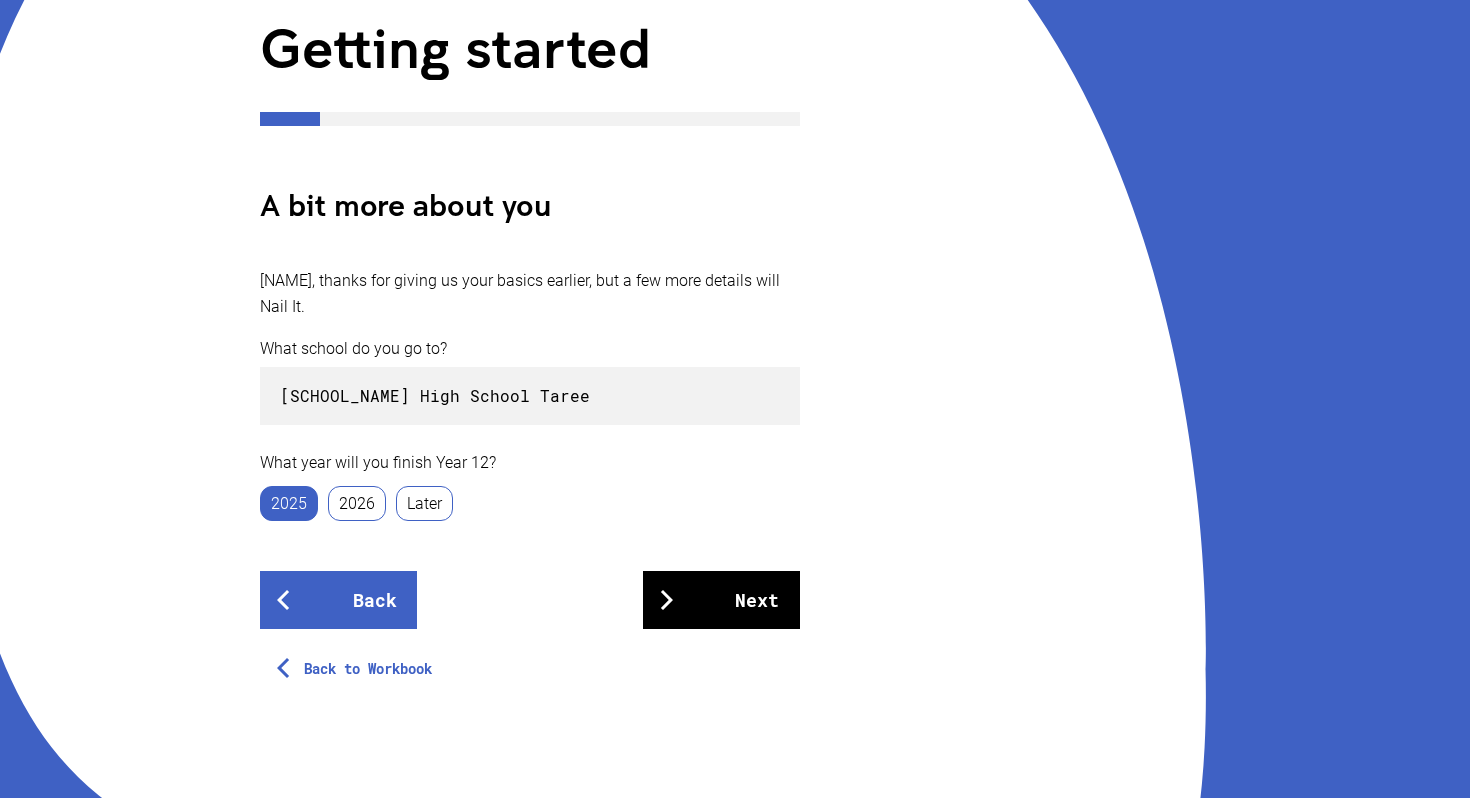 click on "Next" at bounding box center (721, 600) 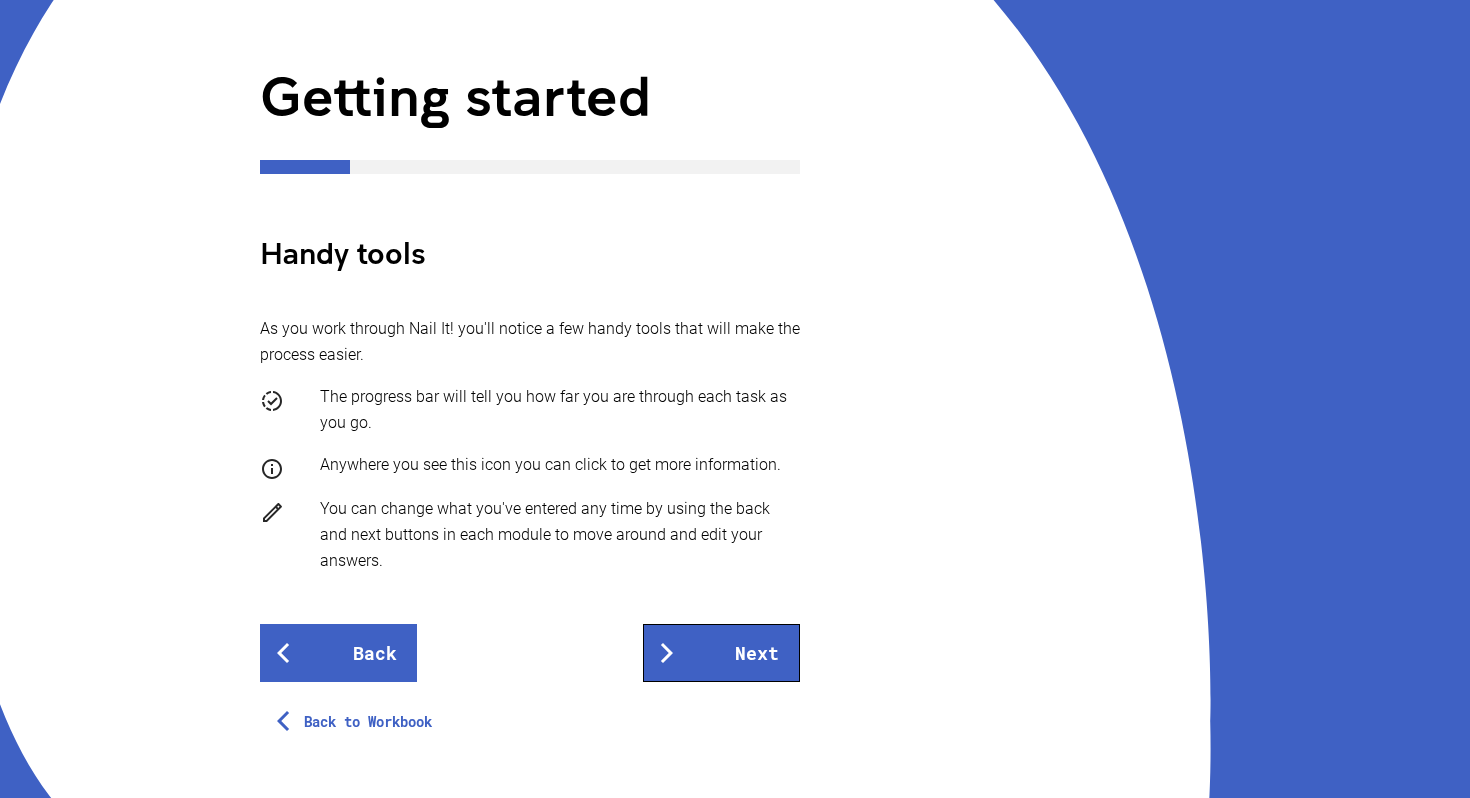 scroll, scrollTop: 227, scrollLeft: 0, axis: vertical 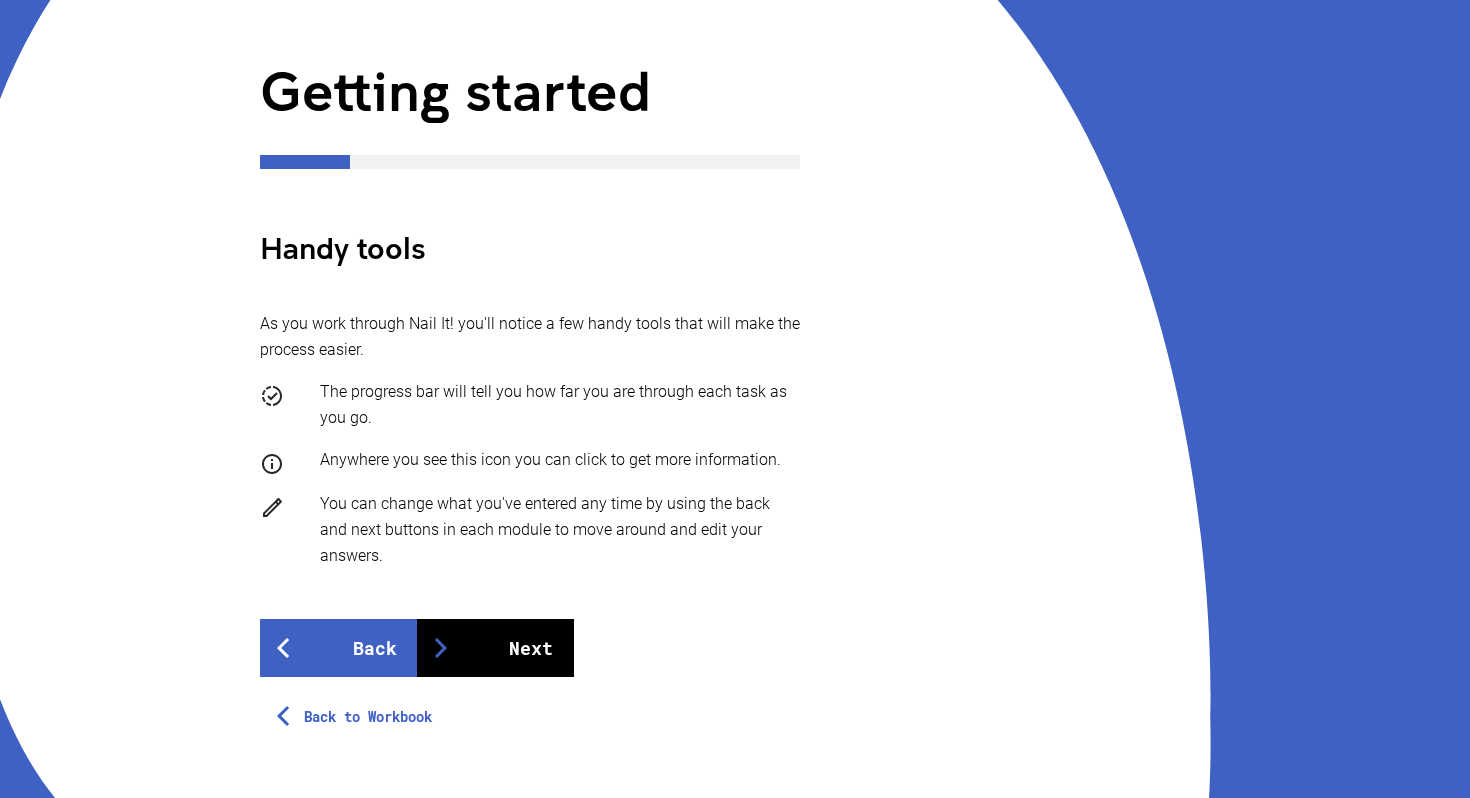 click on "Next" at bounding box center (495, 648) 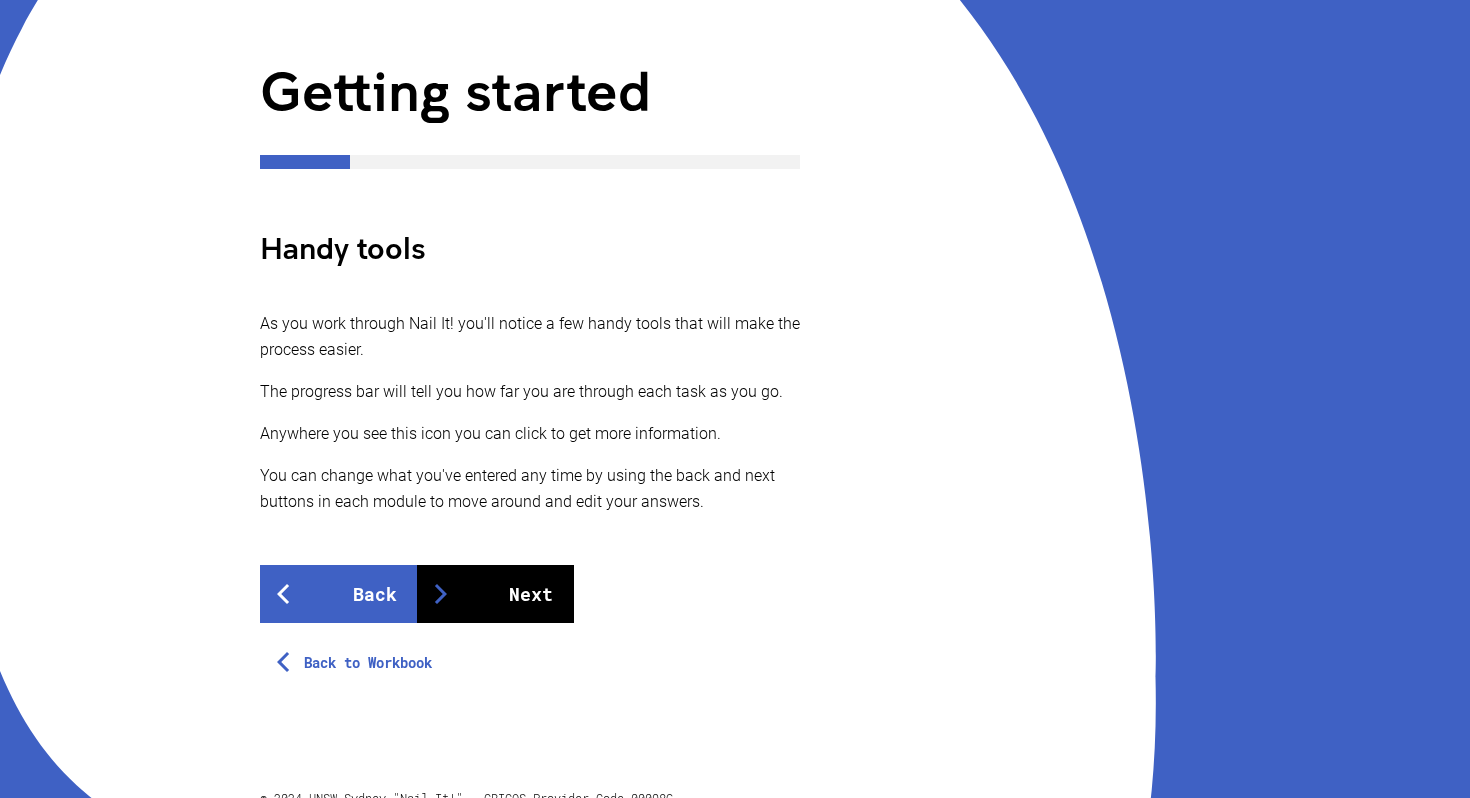 scroll, scrollTop: 0, scrollLeft: 0, axis: both 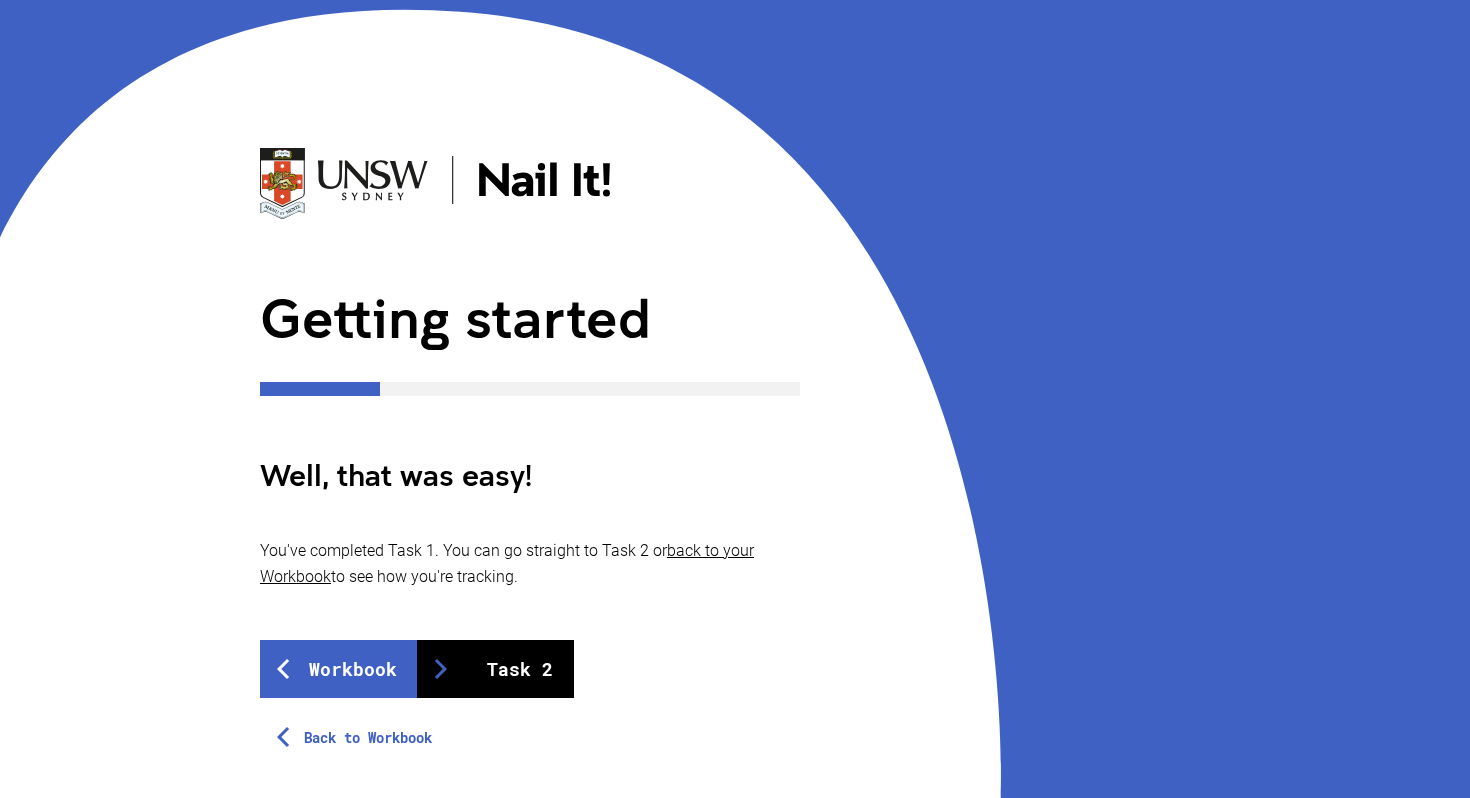 click on "Task 2" at bounding box center (495, 669) 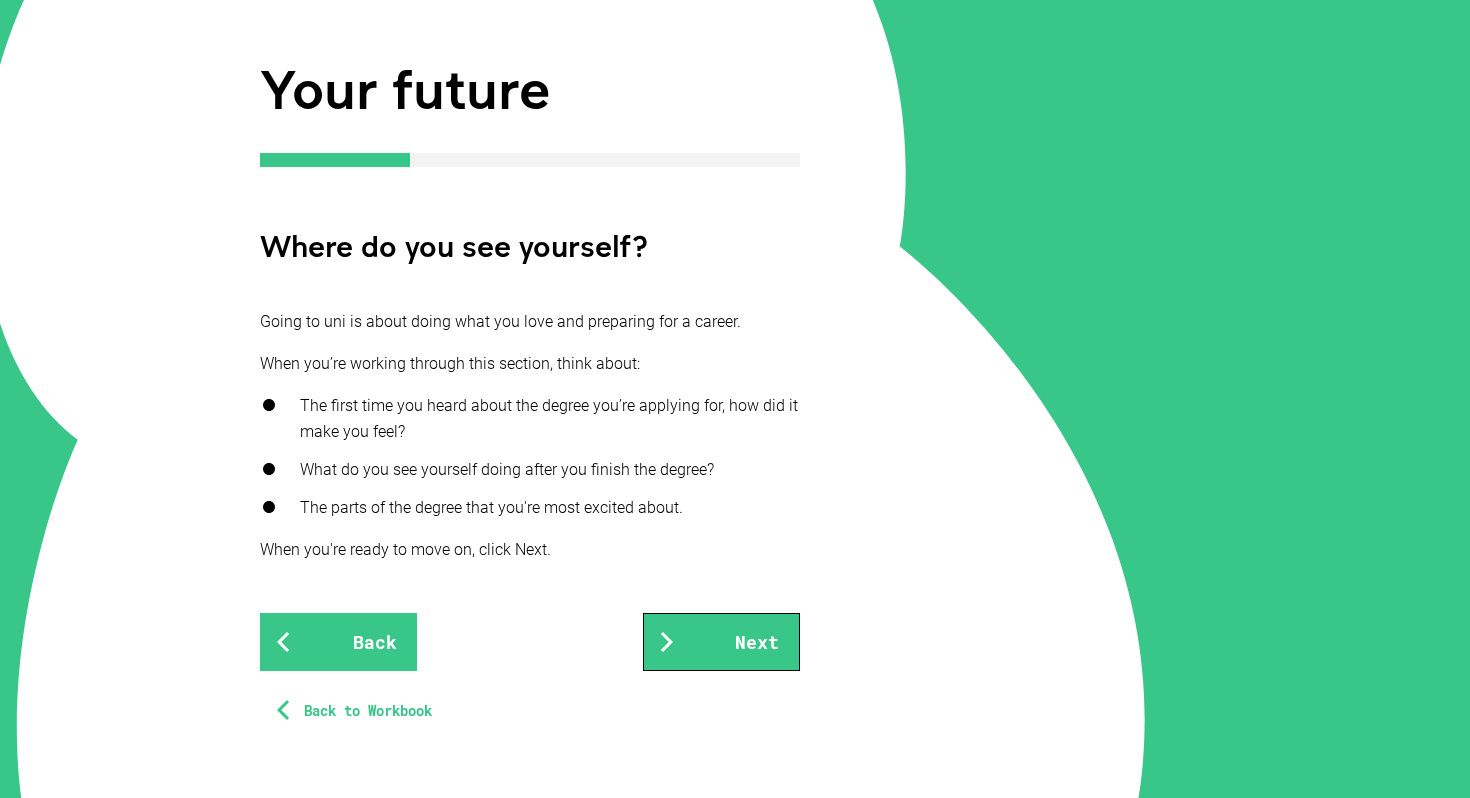 scroll, scrollTop: 231, scrollLeft: 0, axis: vertical 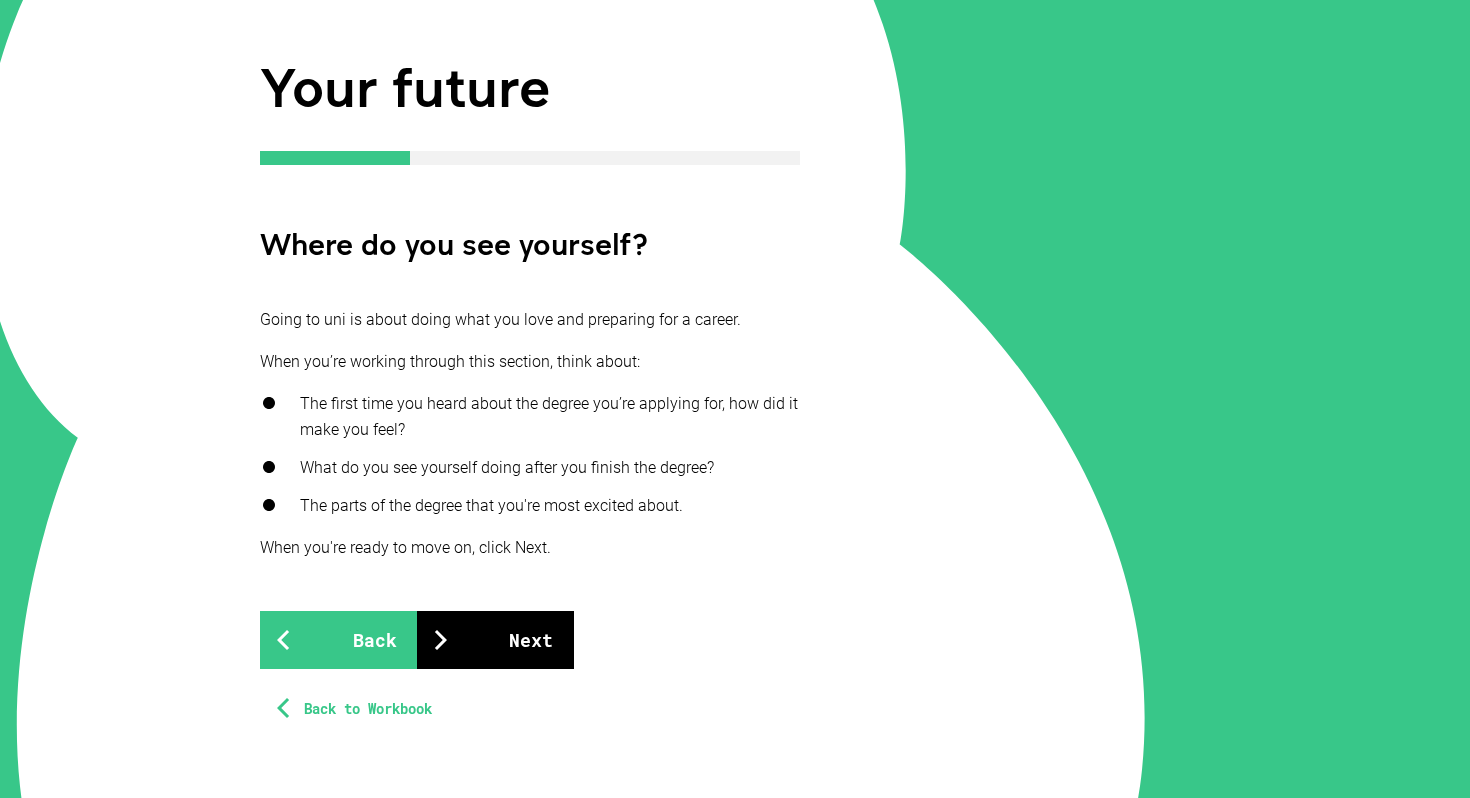 click on "Next" at bounding box center (495, 640) 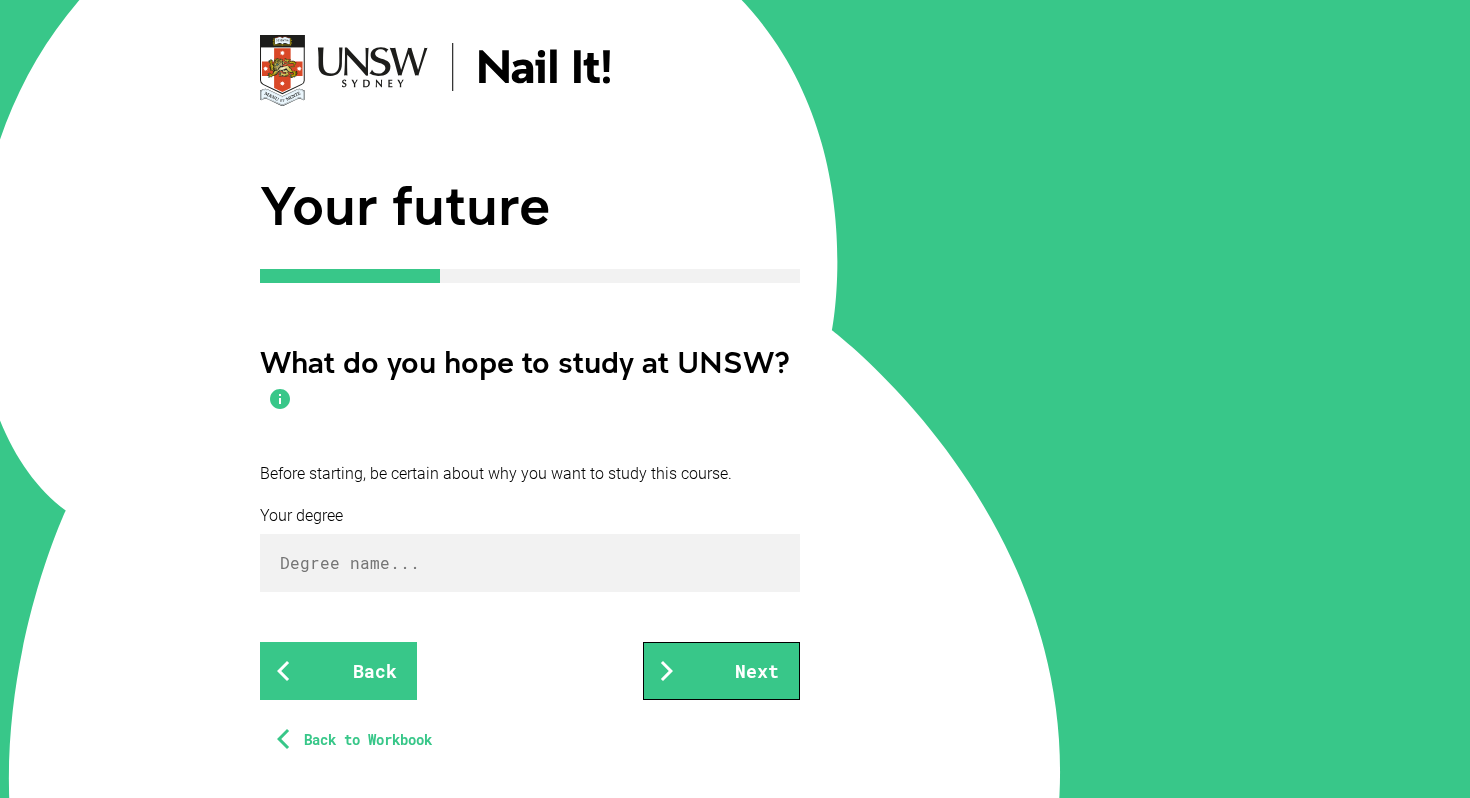 scroll, scrollTop: 121, scrollLeft: 0, axis: vertical 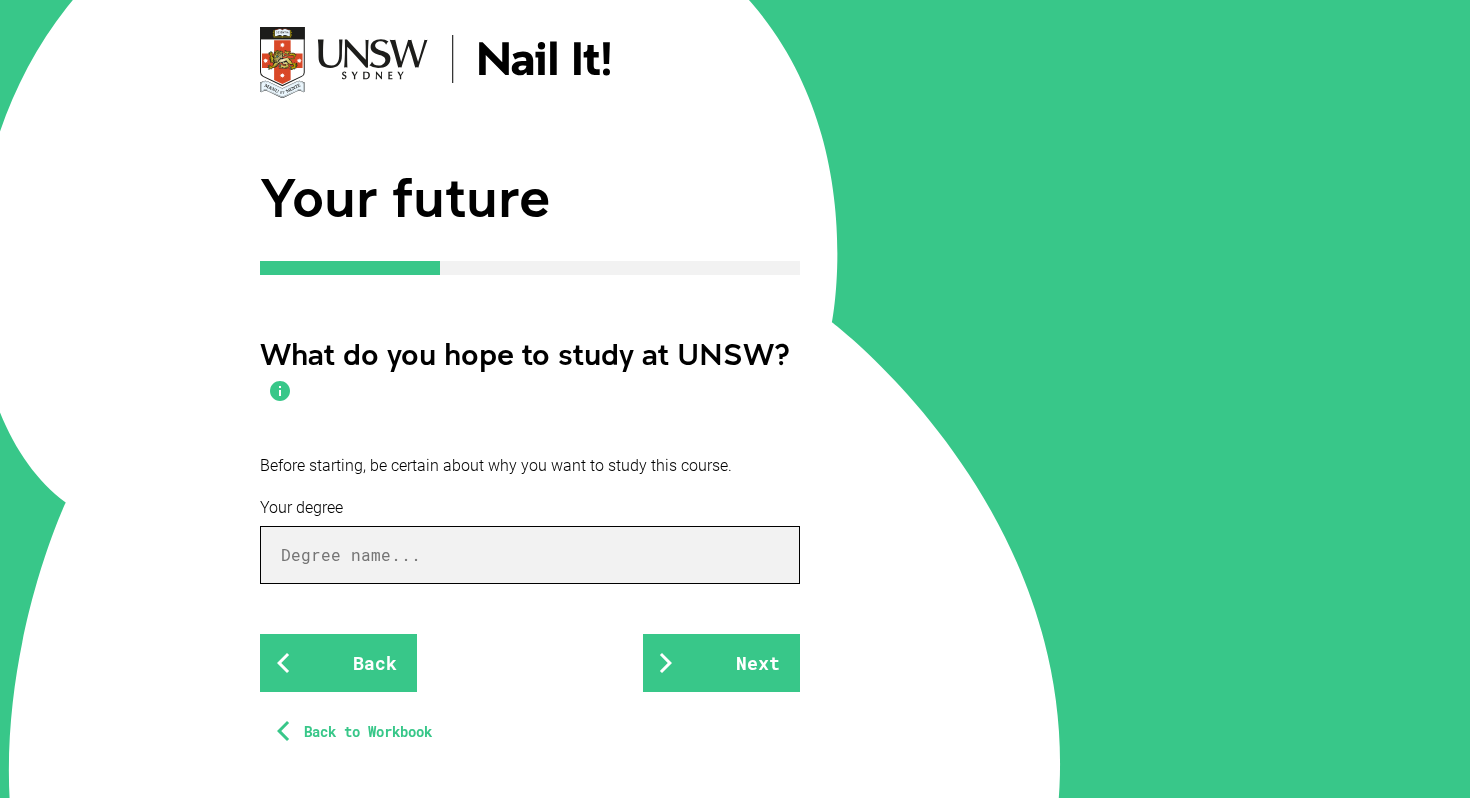 click at bounding box center [530, 555] 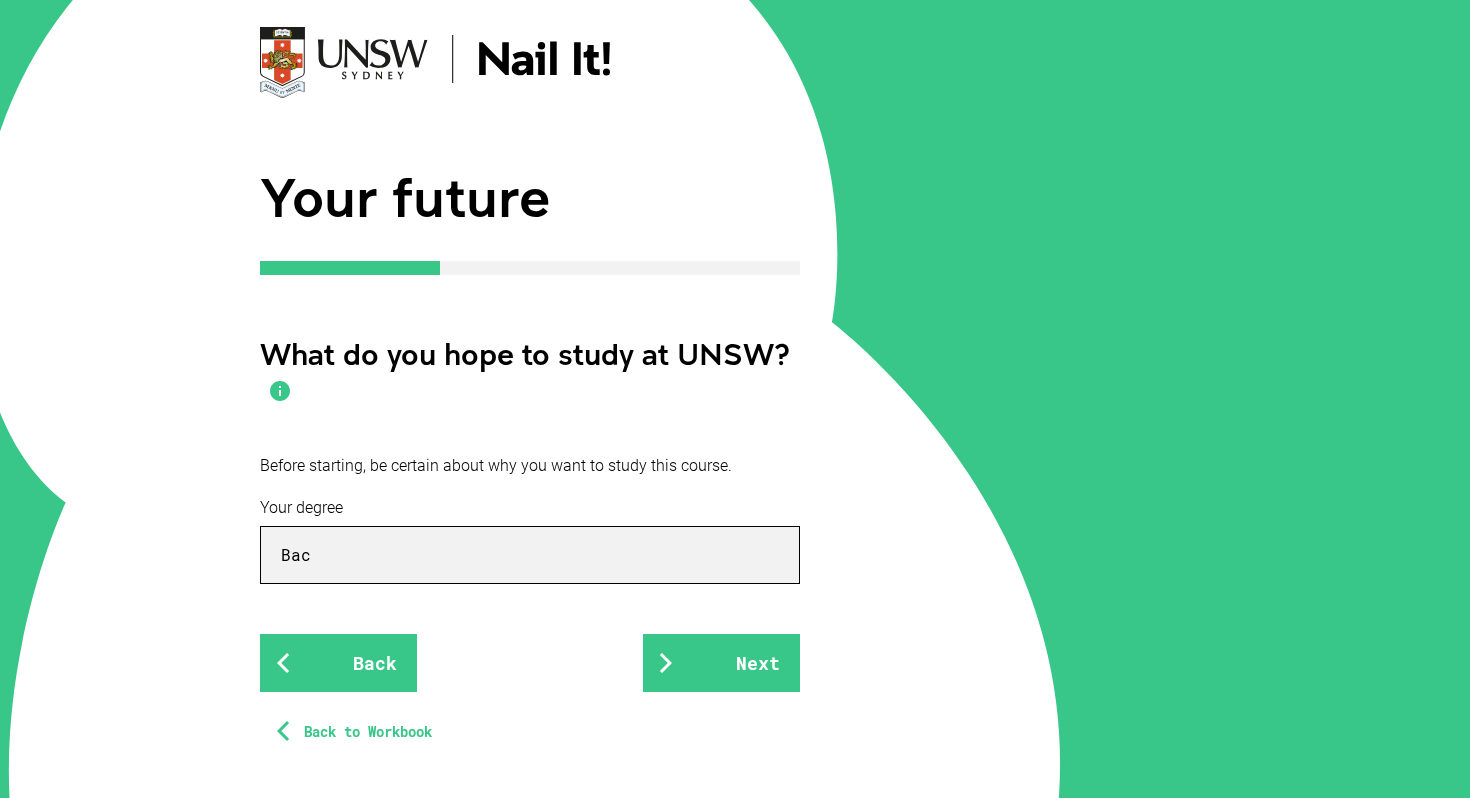 click on "Bac" at bounding box center (530, 555) 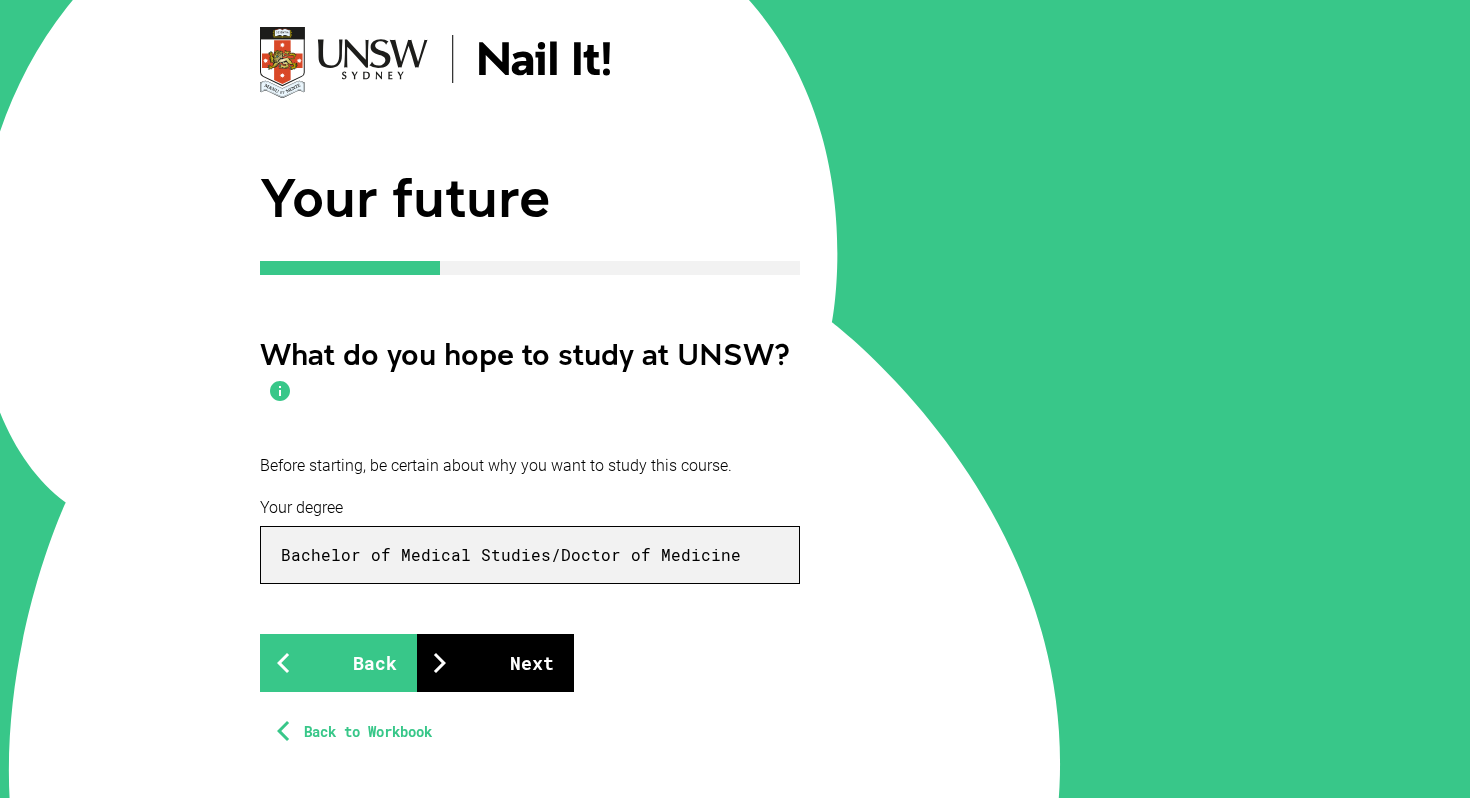 type on "Bachelor of Medical Studies/Doctor of Medicine" 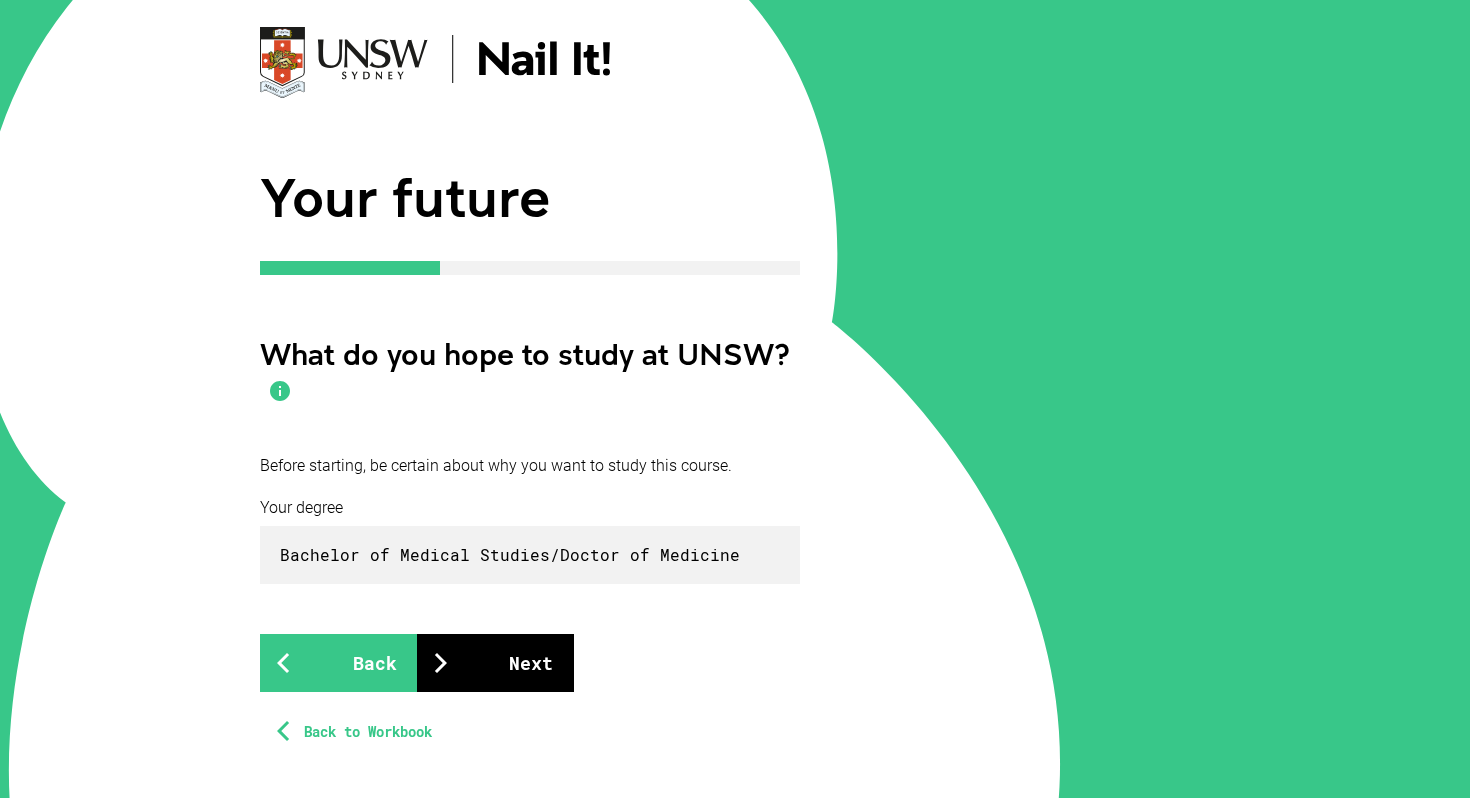 click at bounding box center (441, 663) 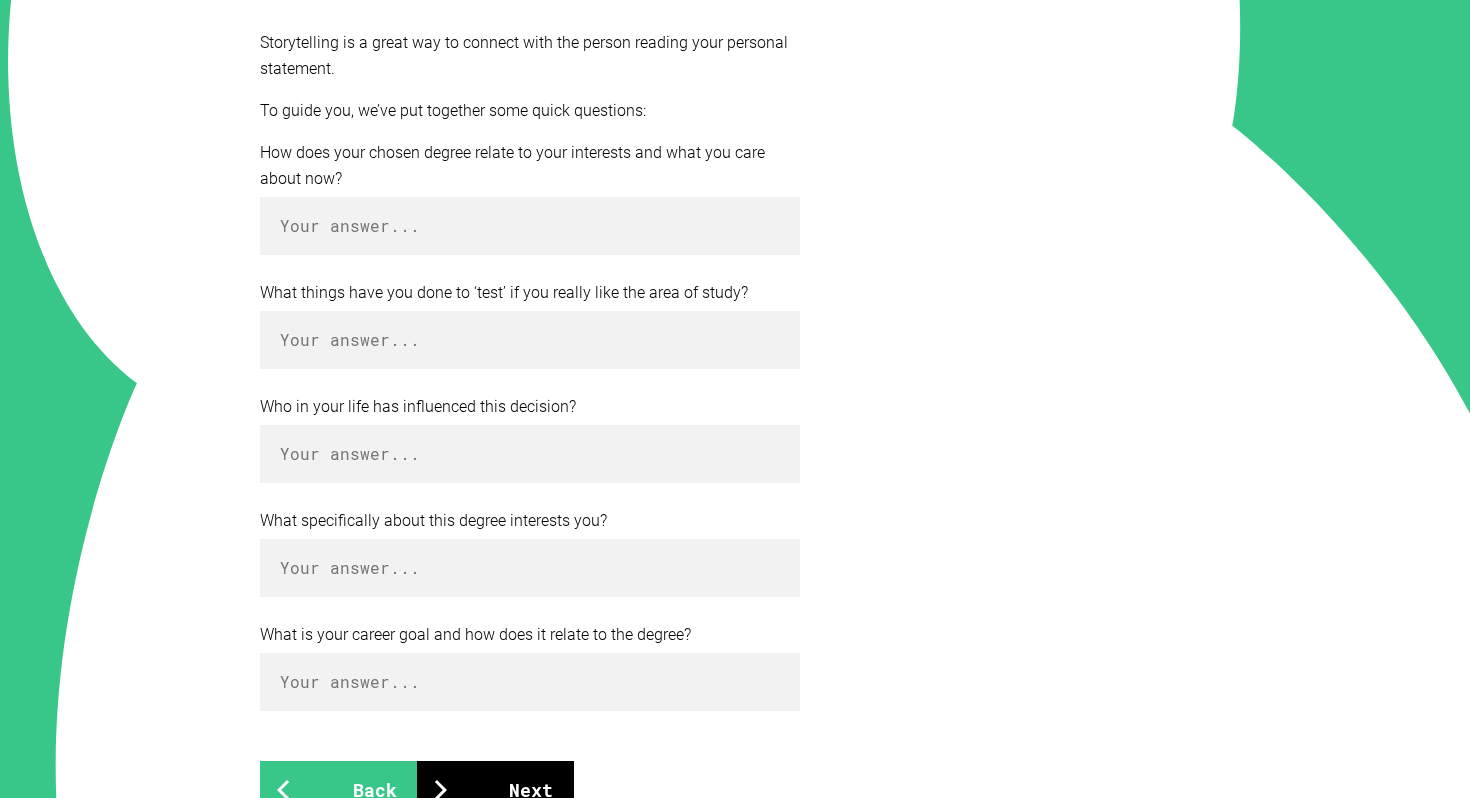 scroll, scrollTop: 448, scrollLeft: 0, axis: vertical 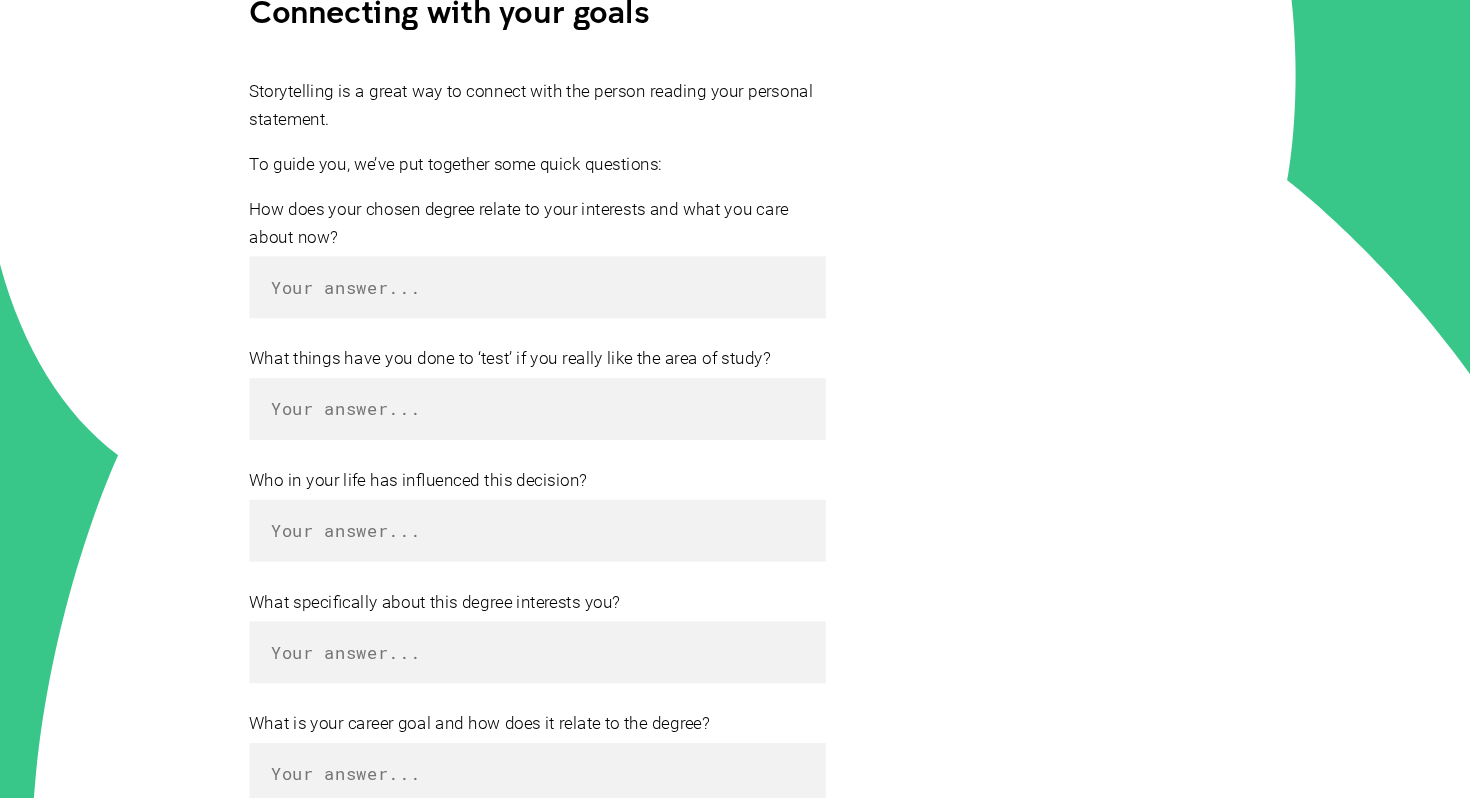 click on "How does your chosen degree relate to your interests and what you care about now? What things have you done to ‘test’ if you really like the area of study? Who in your life has influenced this decision? What specifically about this degree interests you? What is your career goal and how does it relate to the degree? Back Next Back to Workbook" at bounding box center (530, 569) 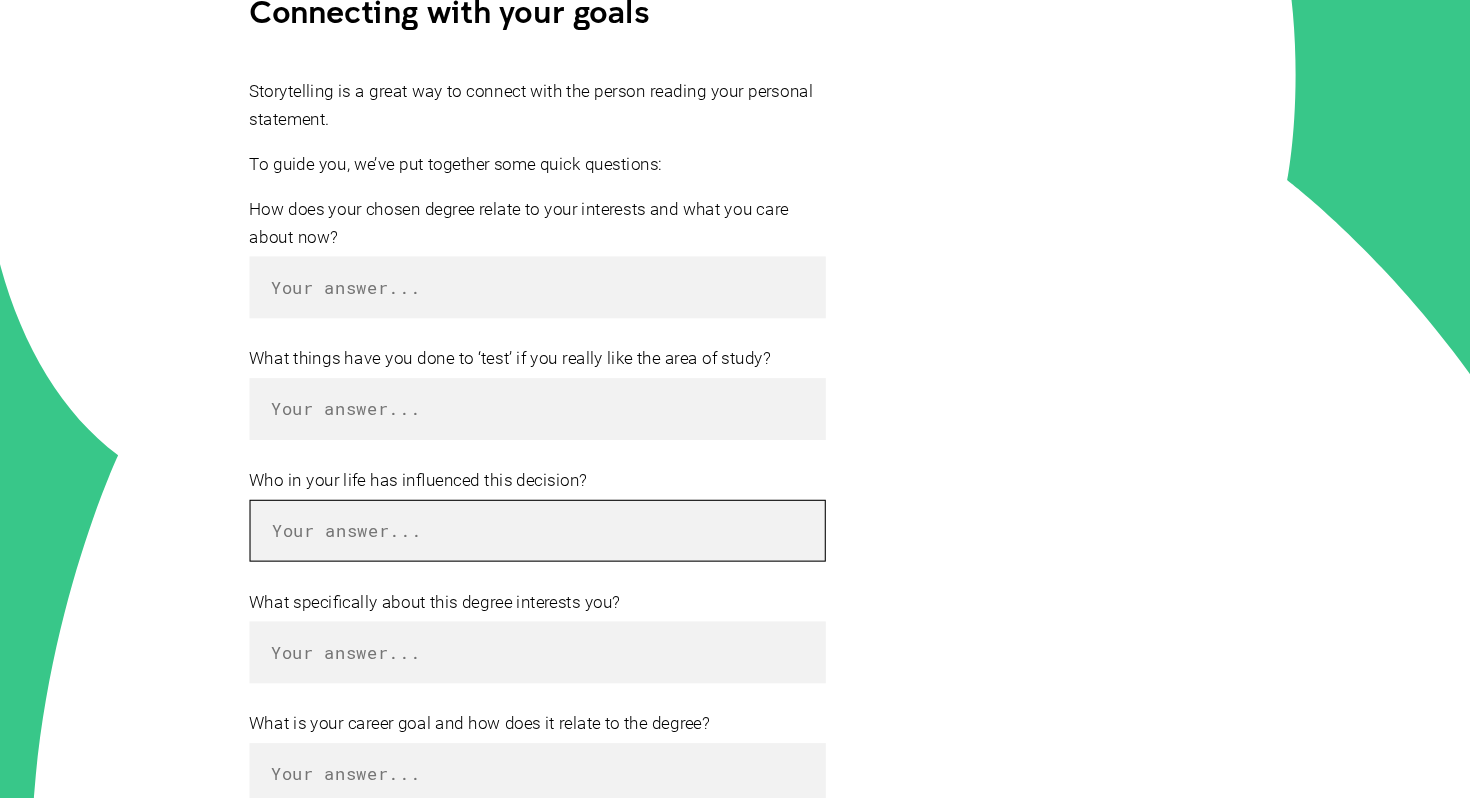 click at bounding box center [530, 514] 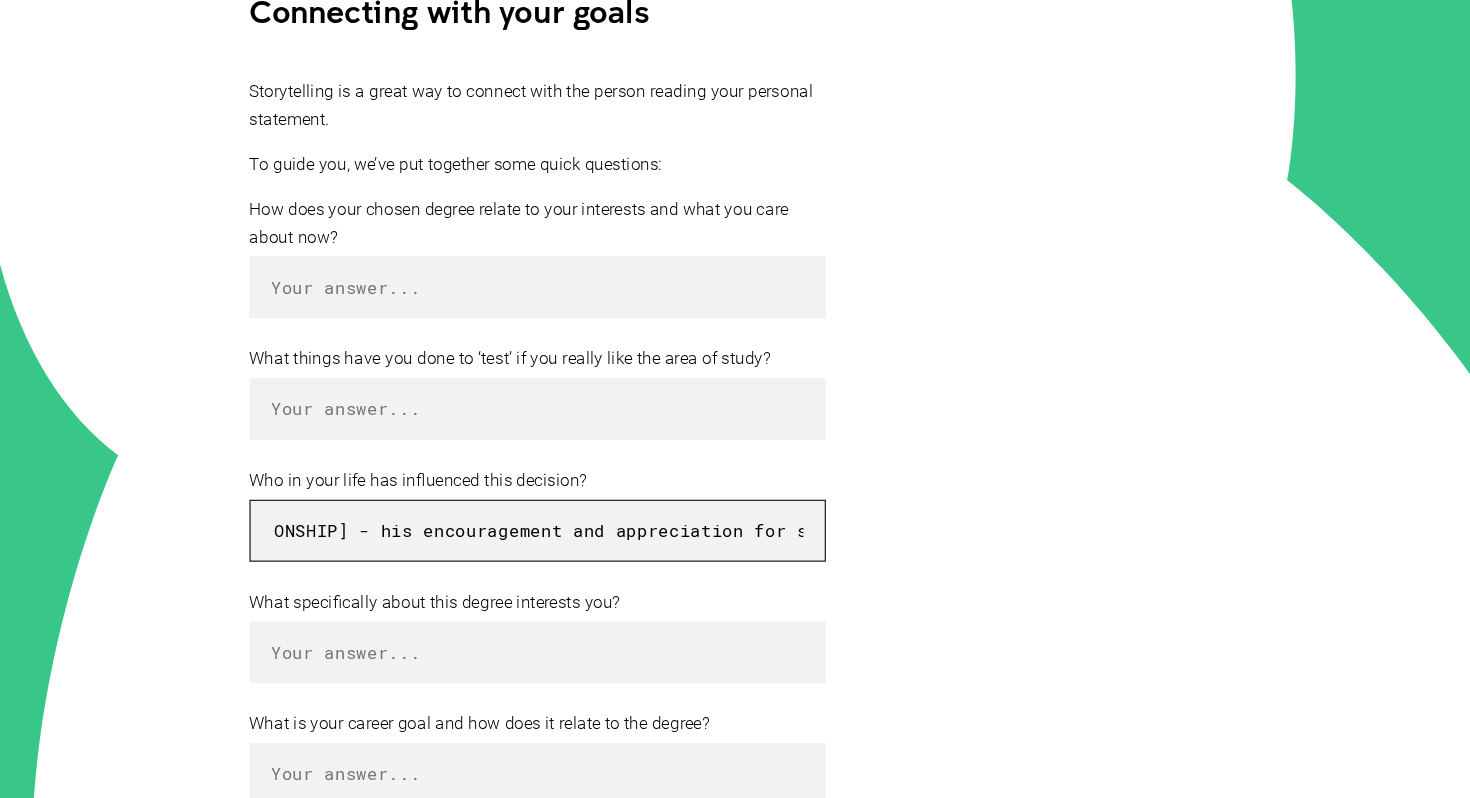 scroll, scrollTop: 0, scrollLeft: 78, axis: horizontal 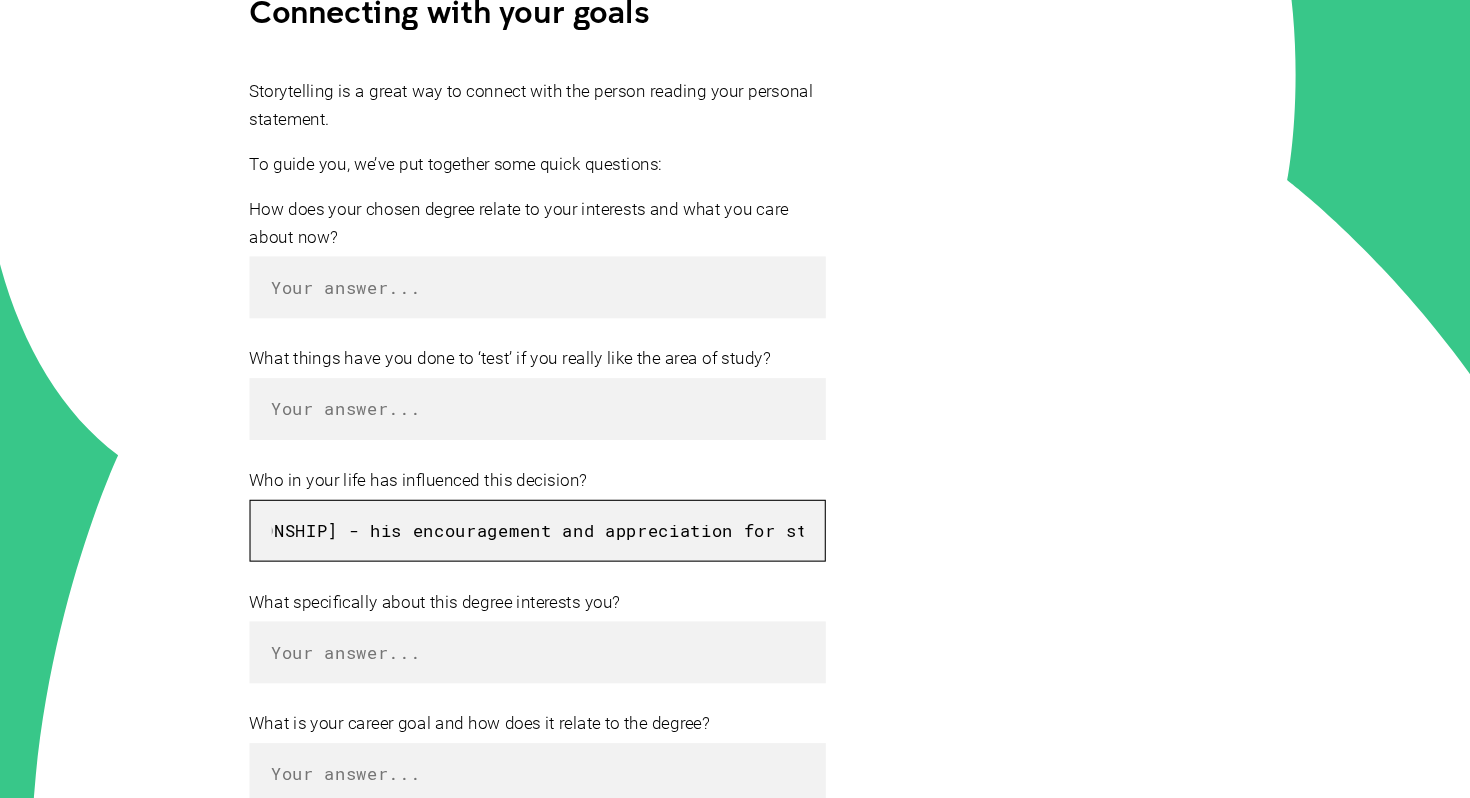 click on "[RELATIONSHIP] - his encouragement and appreciation for studies" at bounding box center (530, 514) 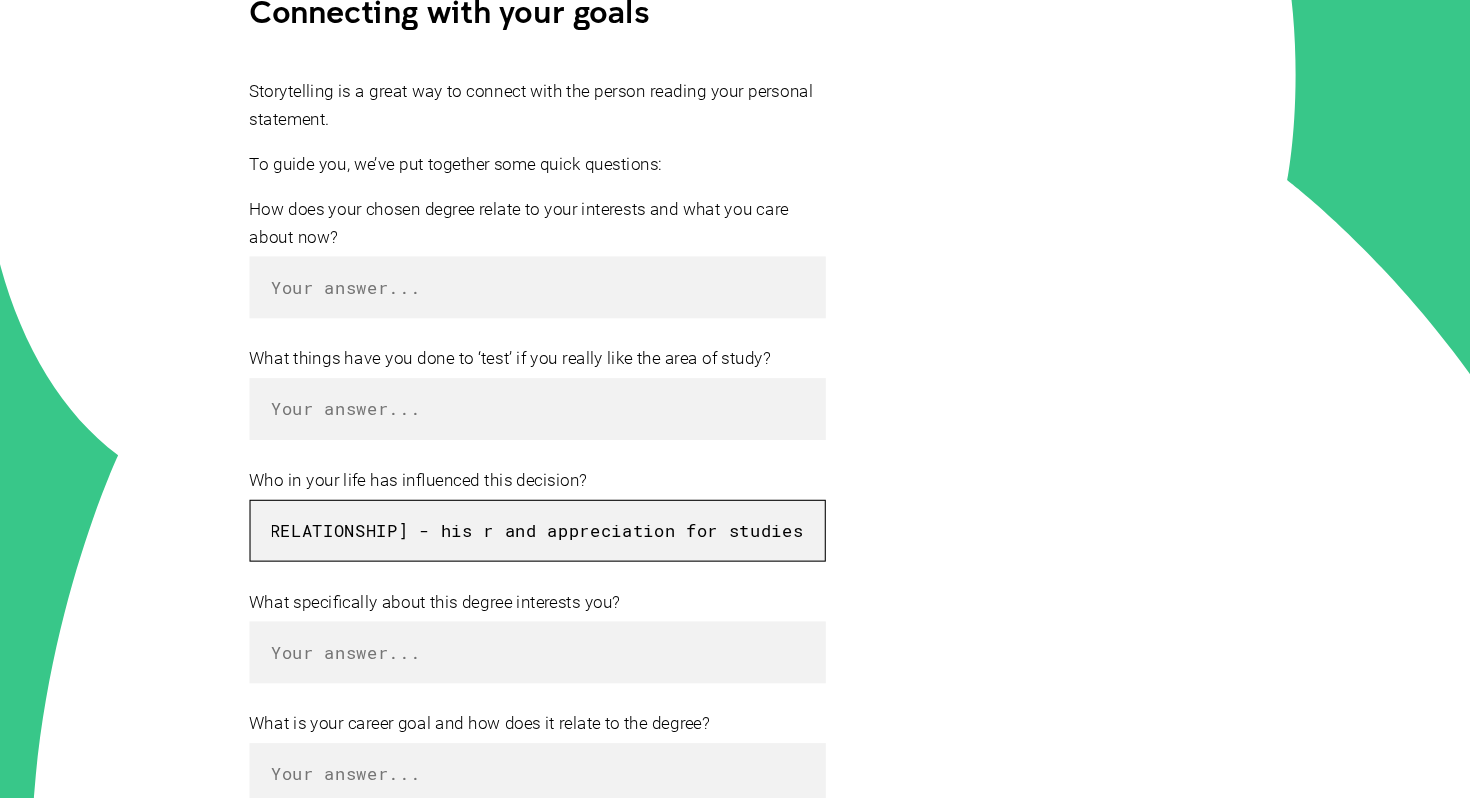 scroll, scrollTop: 0, scrollLeft: 0, axis: both 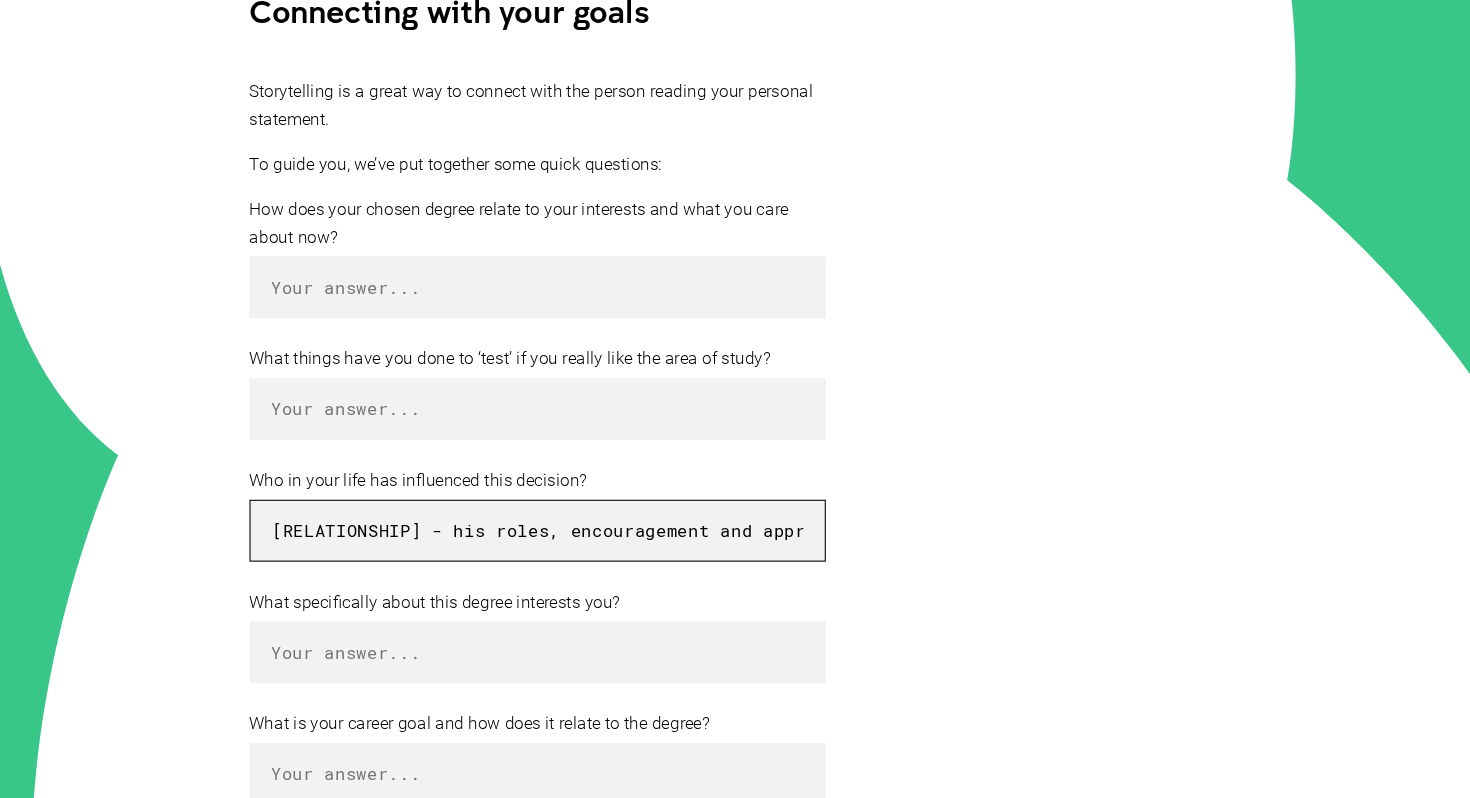 click on "[RELATIONSHIP] - his roles, encouragement and appreciation for studies" at bounding box center [530, 514] 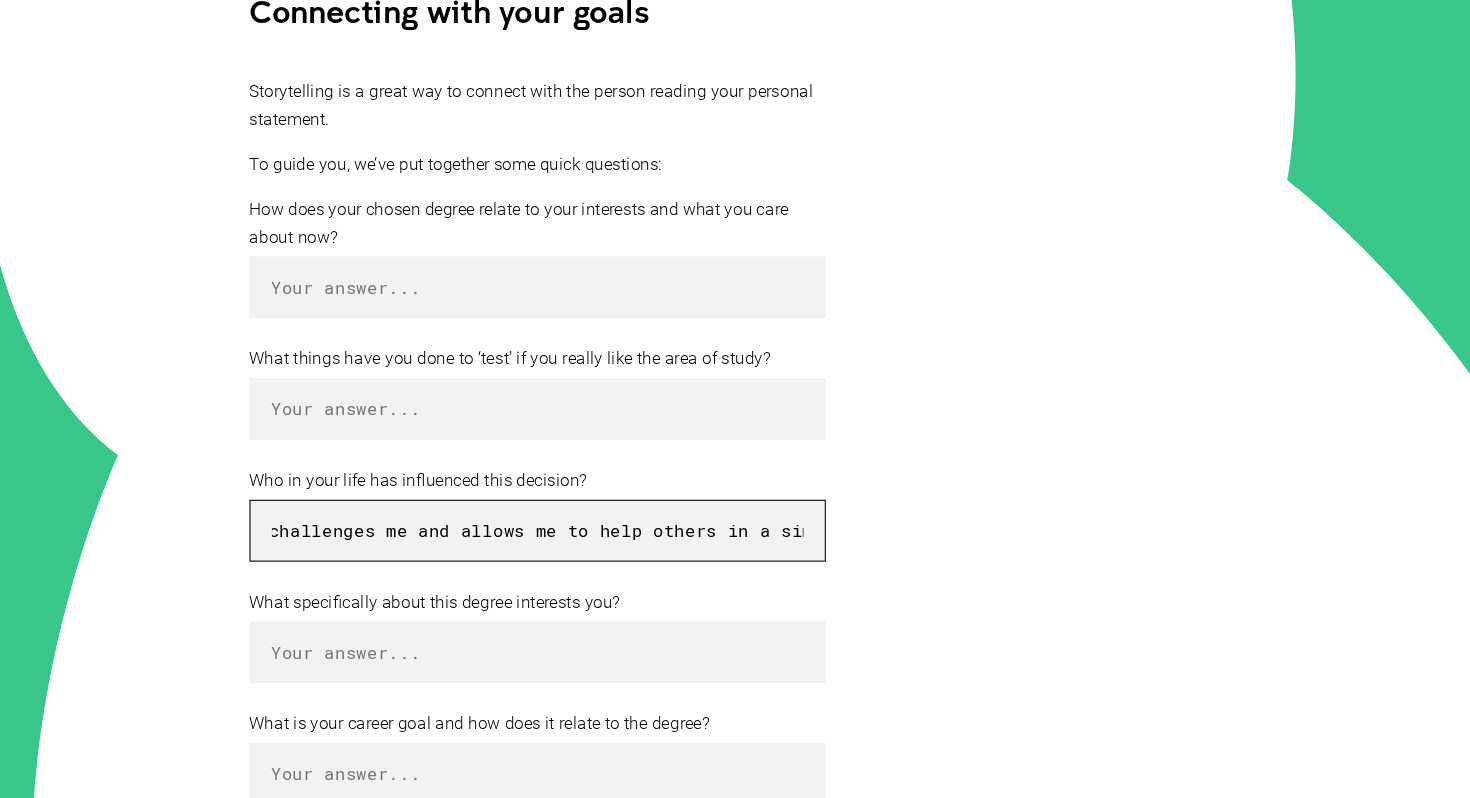 scroll, scrollTop: 0, scrollLeft: 1163, axis: horizontal 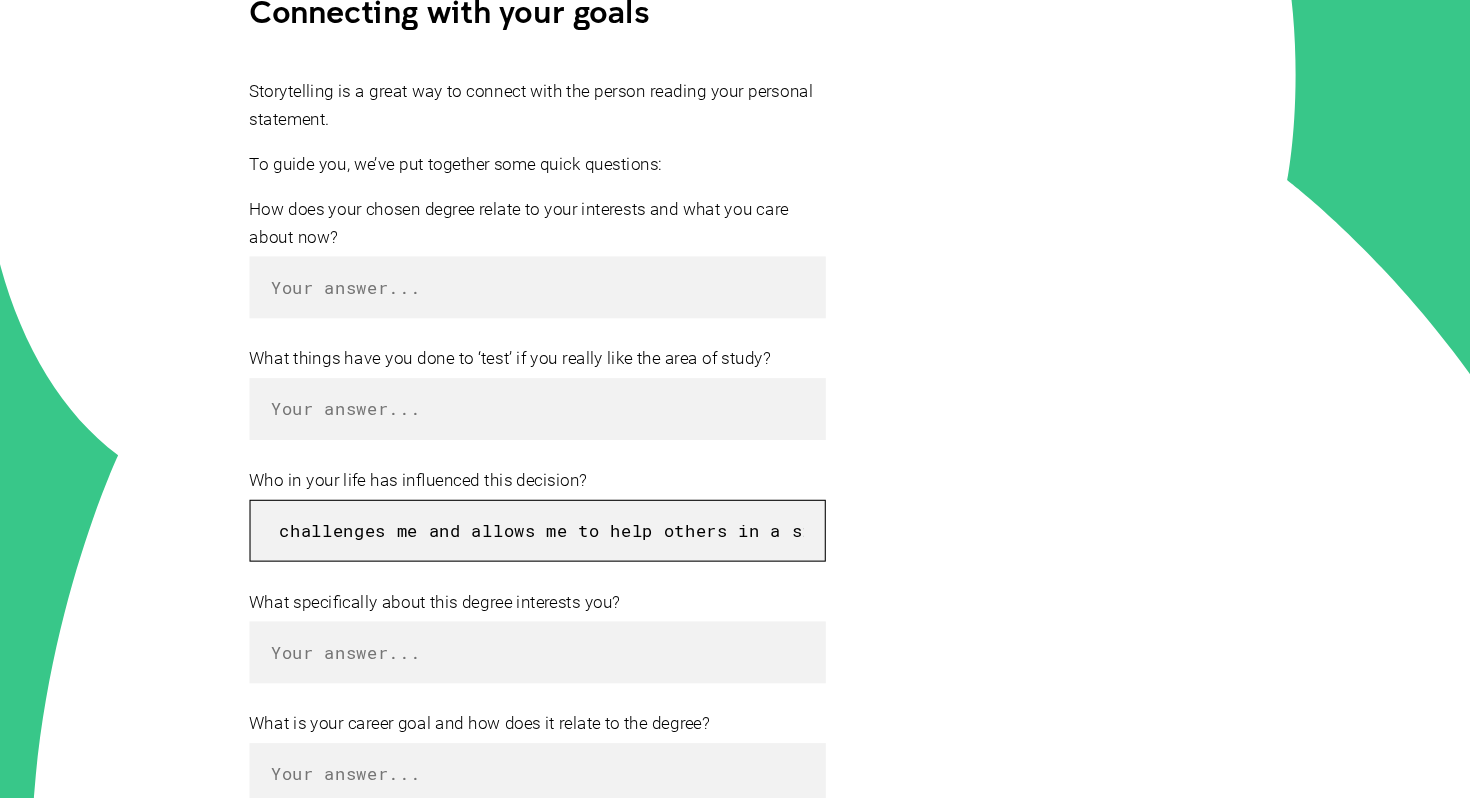 click on "[RELATIONSHIP] - his roles, encouragement and appreciation for studies inspired me to strive to enter a degree which challenges me and allows me to help others in a similar way" at bounding box center (530, 514) 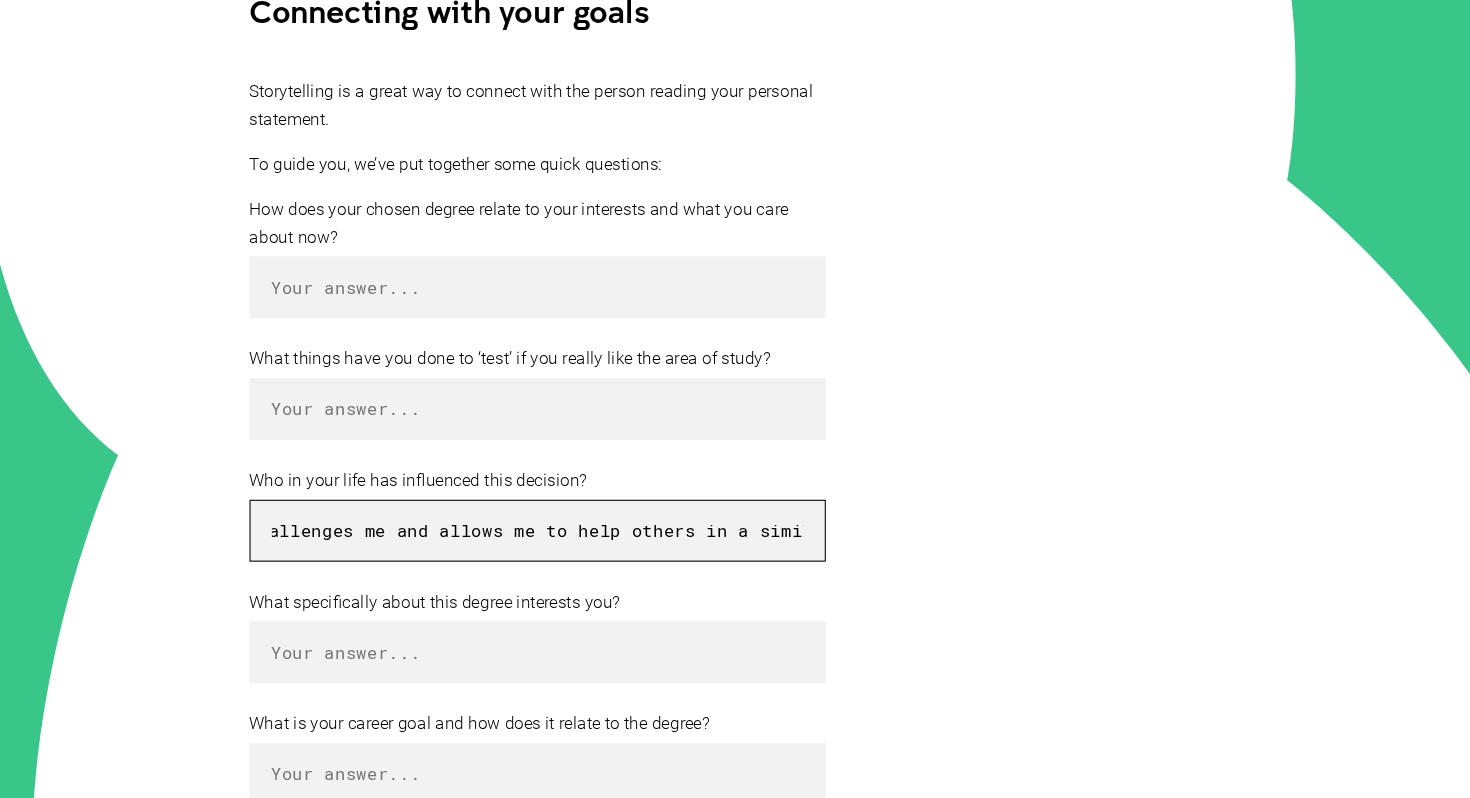 scroll, scrollTop: 0, scrollLeft: 1172, axis: horizontal 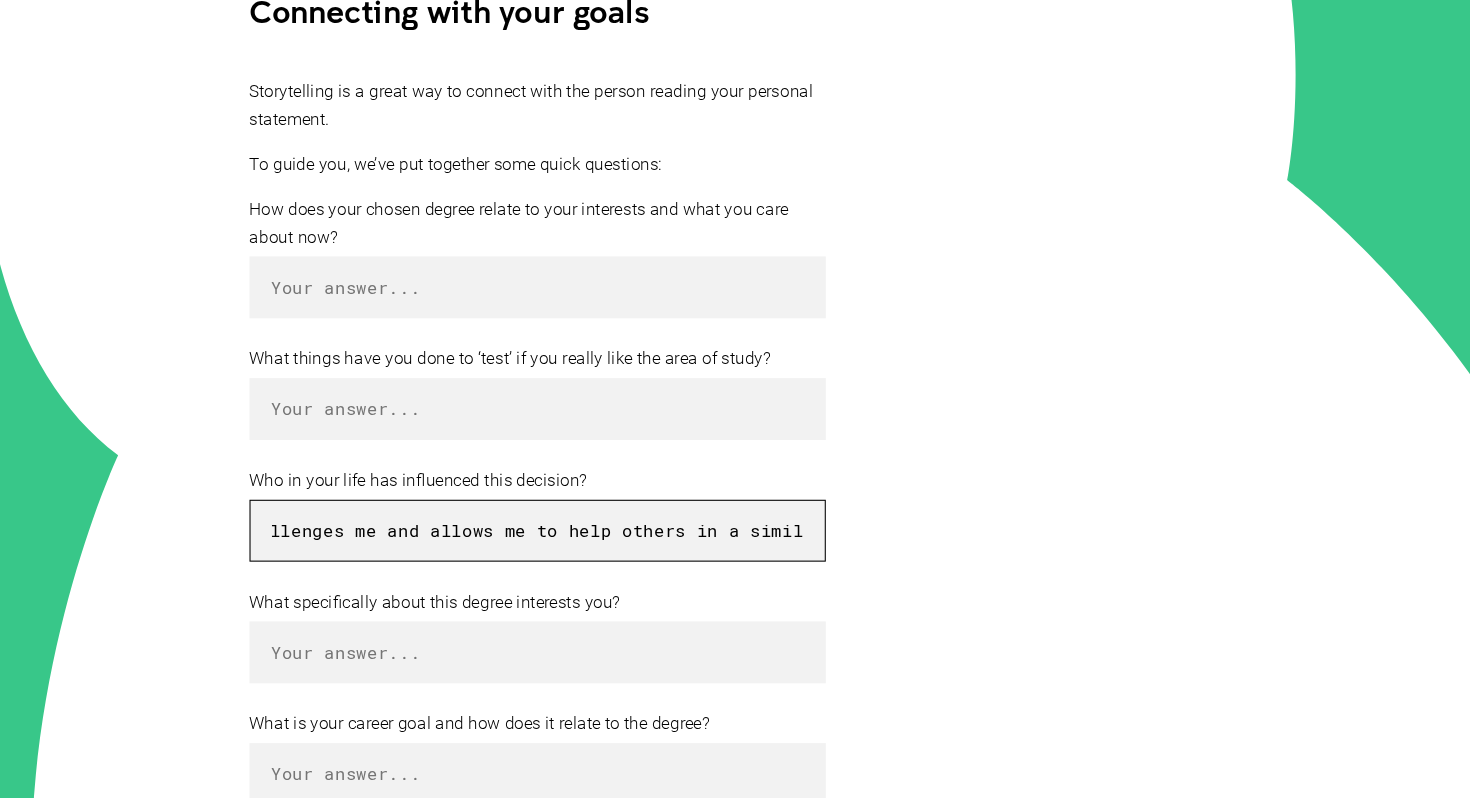 type on "Grandfather - his roles, encouragement and appreciation for studies inspired me to strive to enter a degree which challenges me and allows me to help others in a similar way." 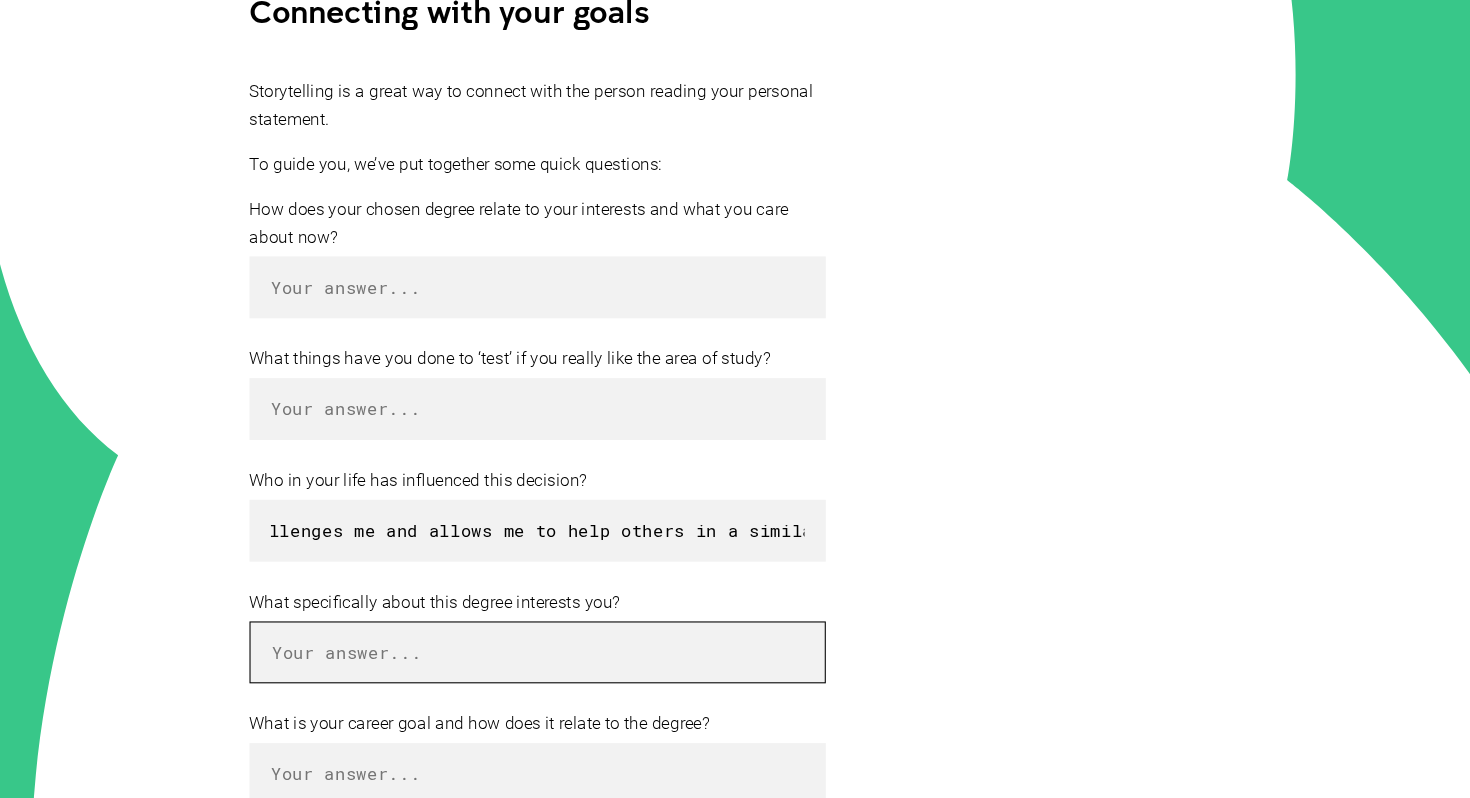 click at bounding box center (530, 628) 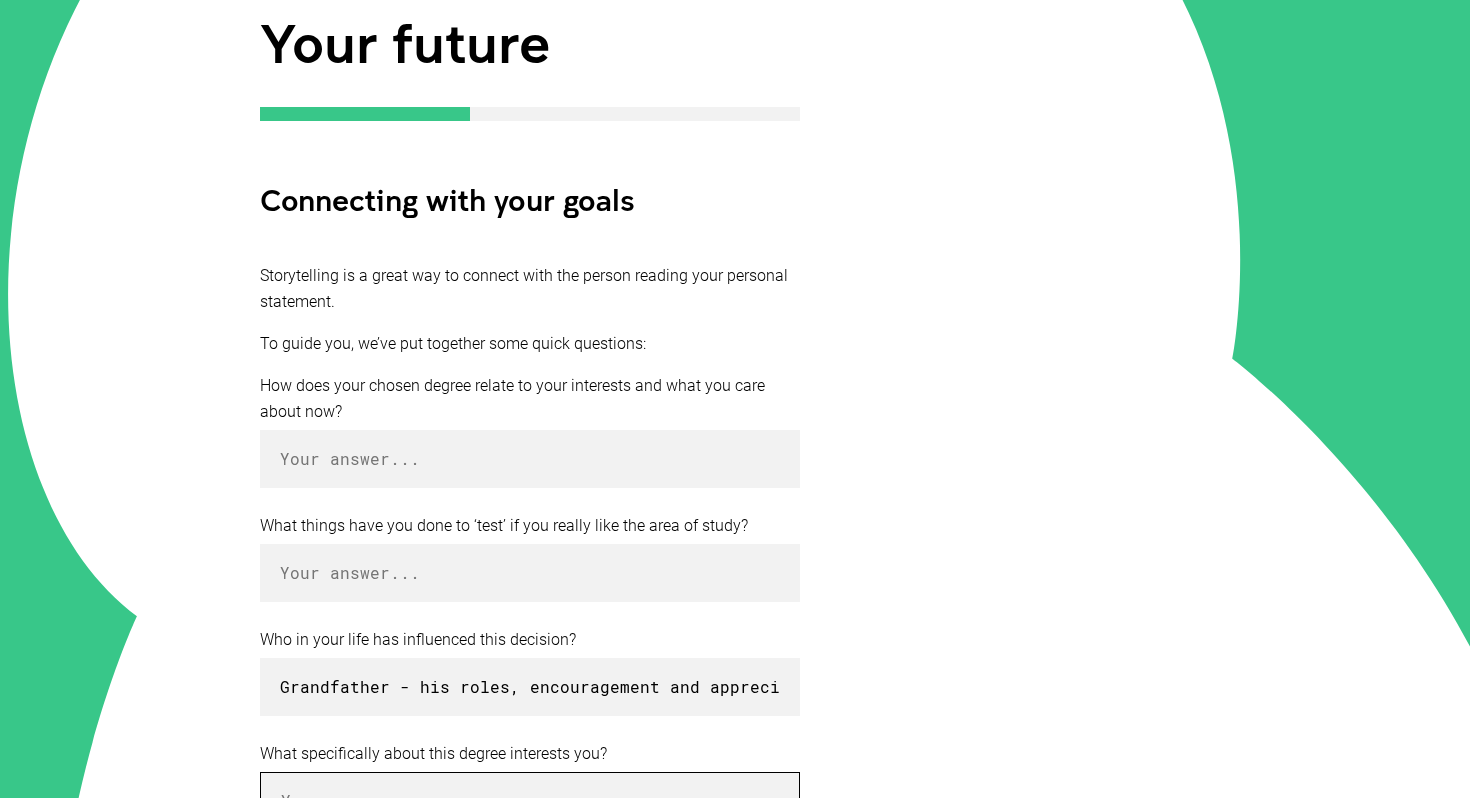 scroll, scrollTop: 675, scrollLeft: 0, axis: vertical 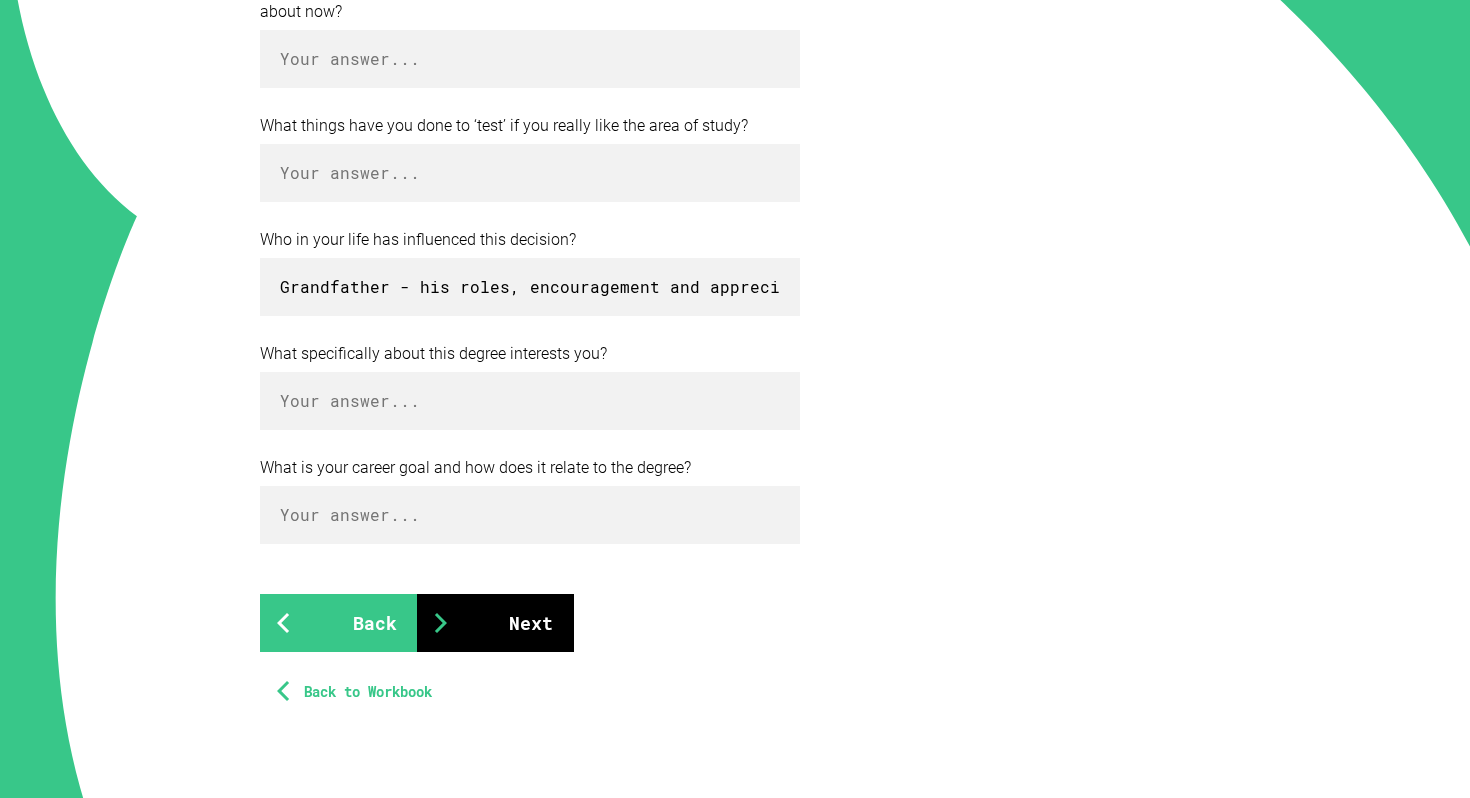 click on "Next" at bounding box center (495, 623) 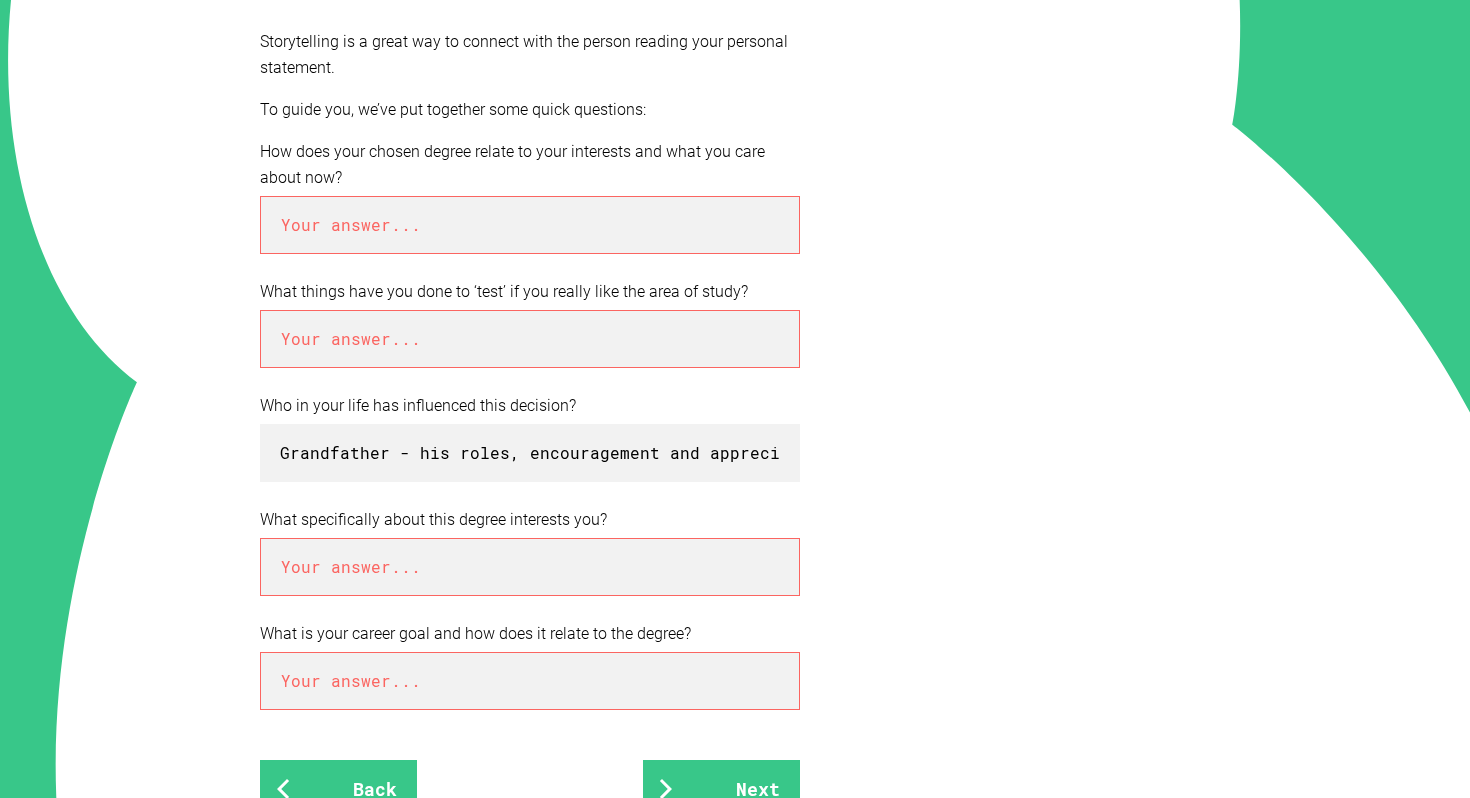 scroll, scrollTop: 516, scrollLeft: 0, axis: vertical 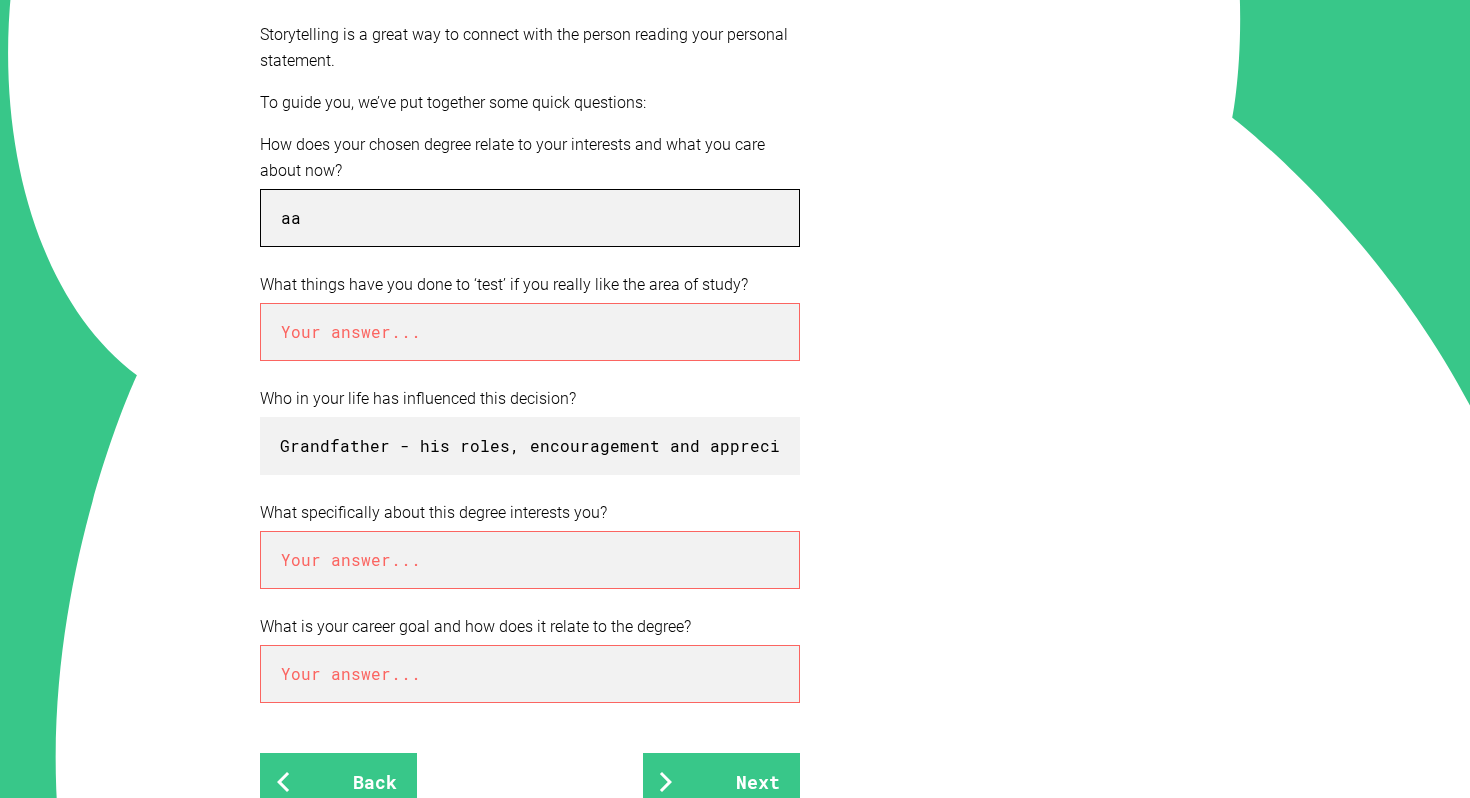 type on "aa" 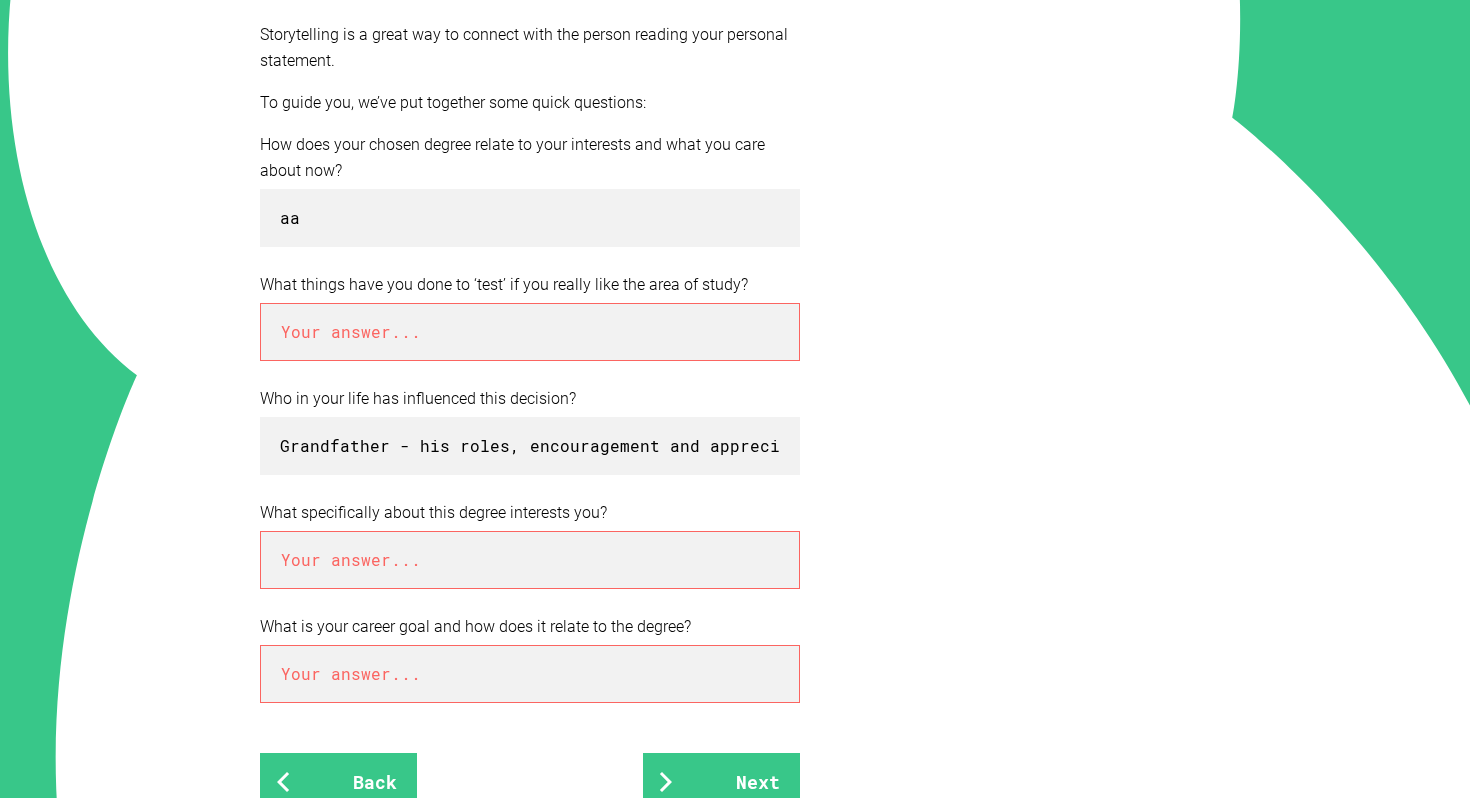 click at bounding box center [530, 332] 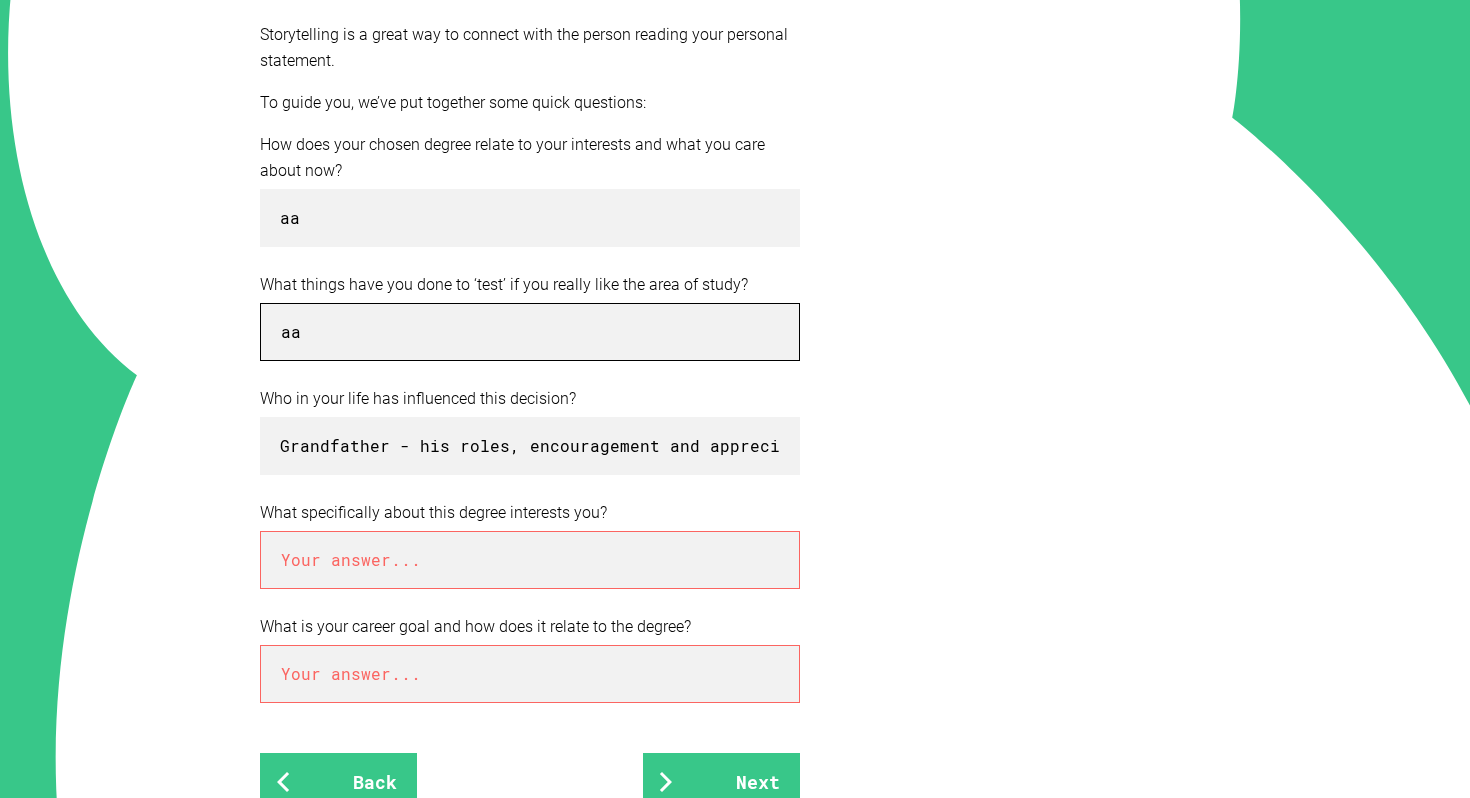 type on "aa" 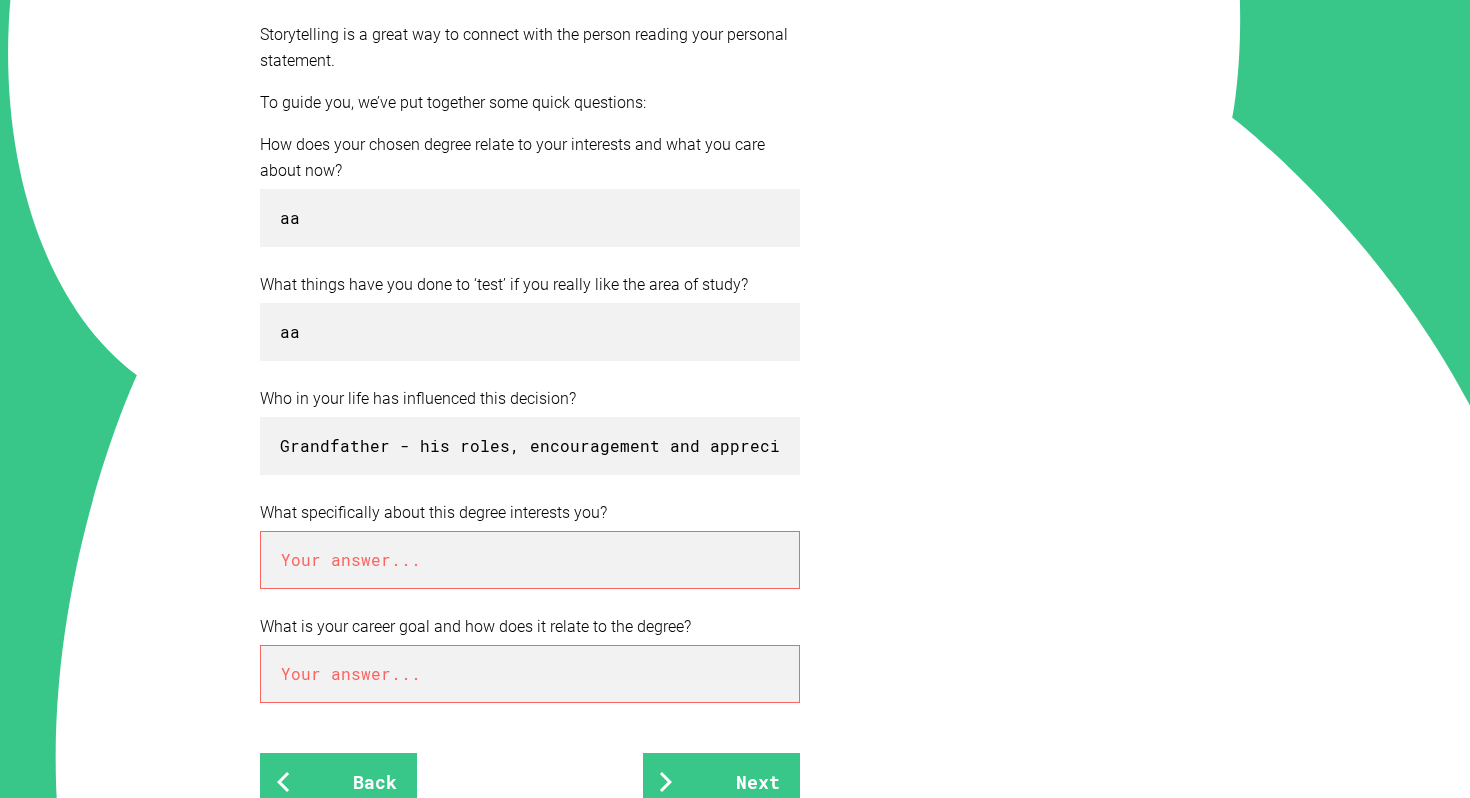 click at bounding box center [530, 560] 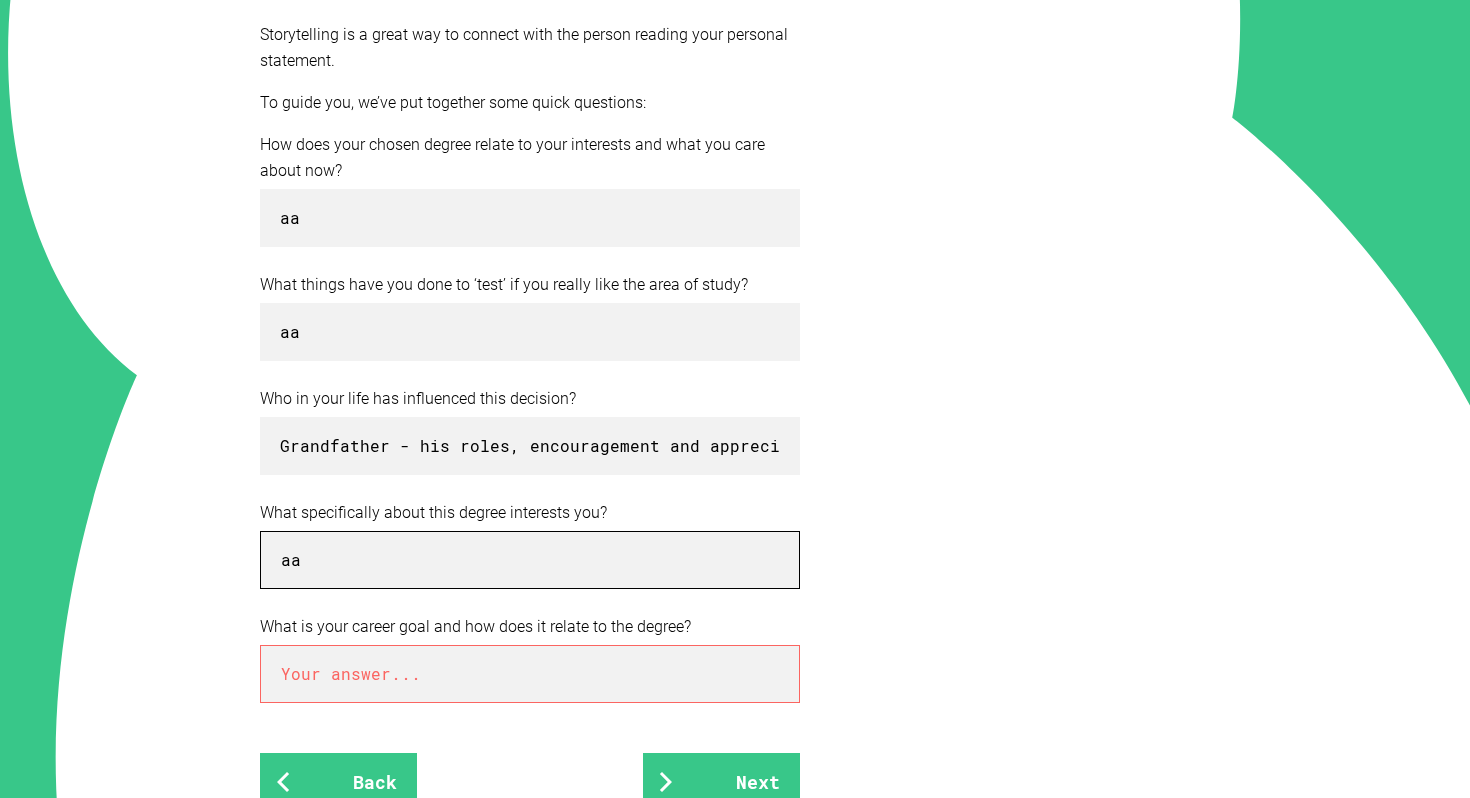 type on "aa" 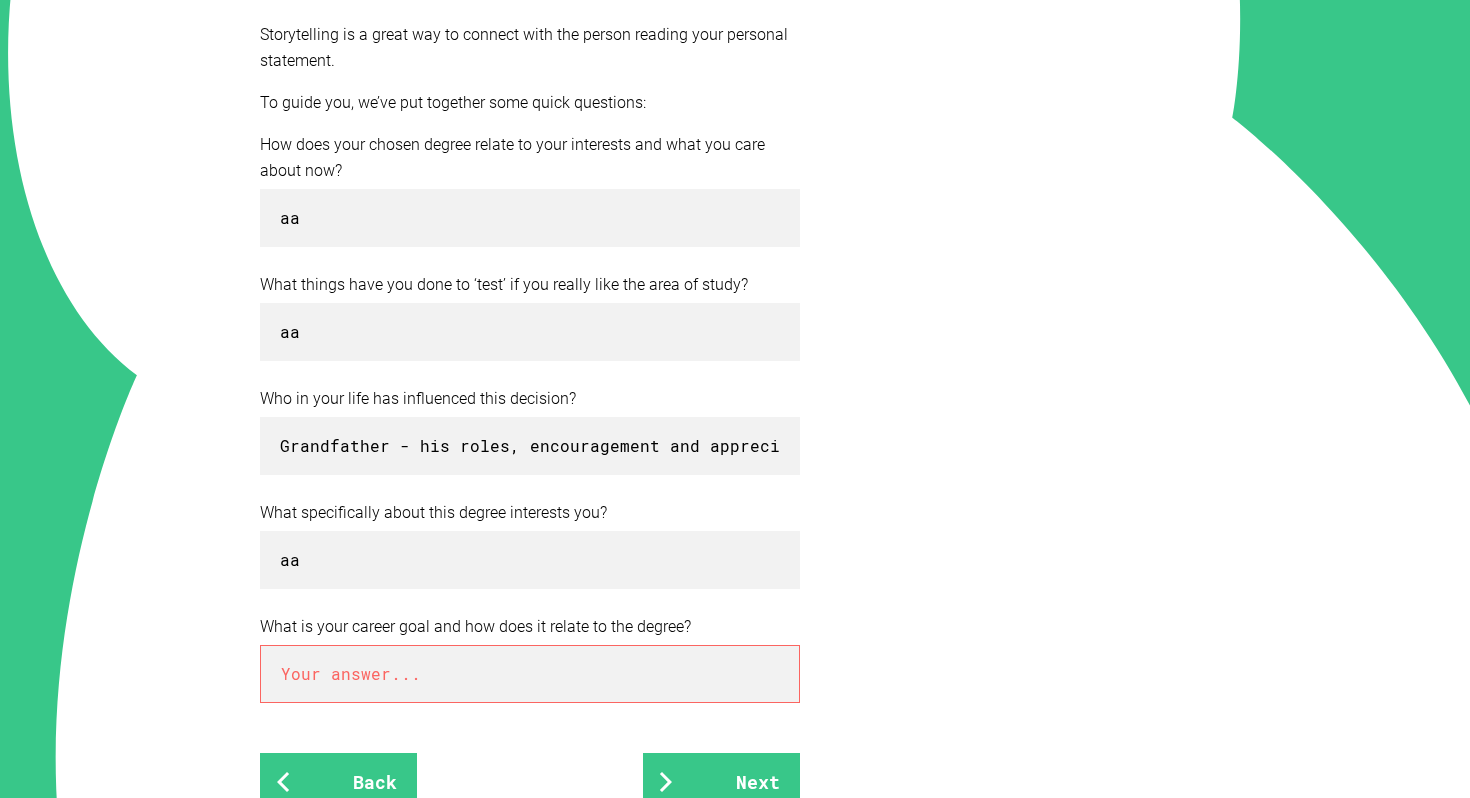 click at bounding box center (530, 674) 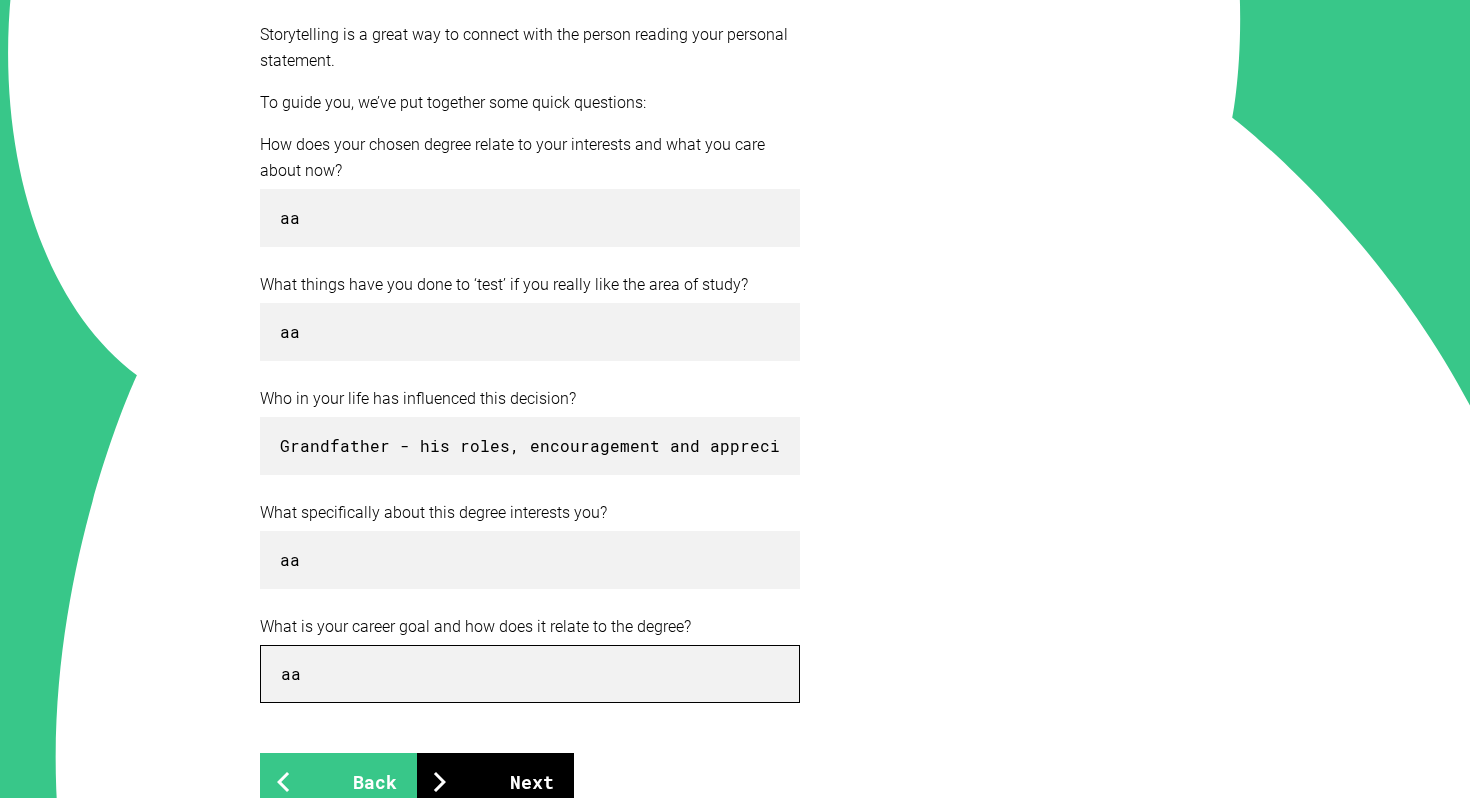 type on "aa" 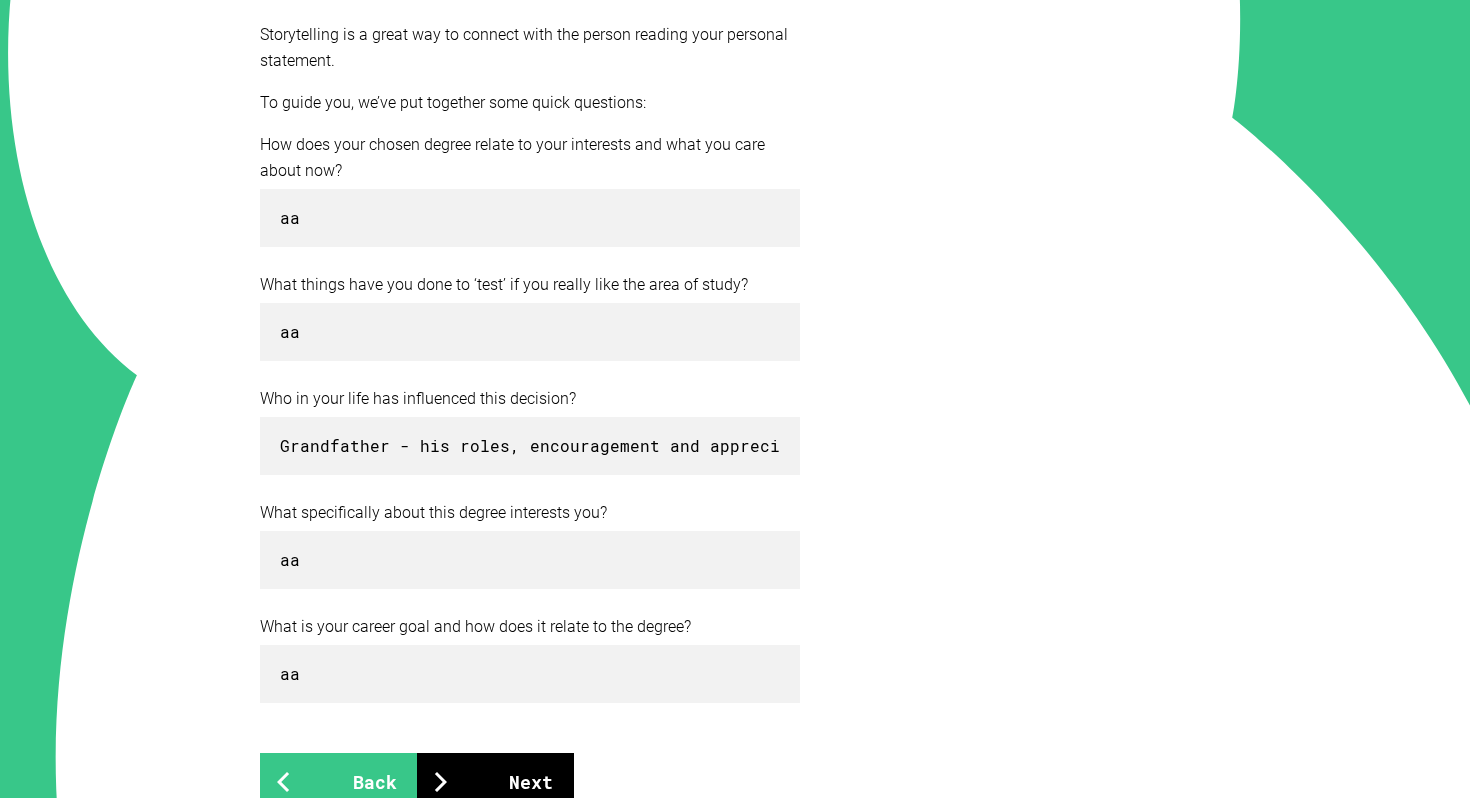 click on "Next" at bounding box center (495, 782) 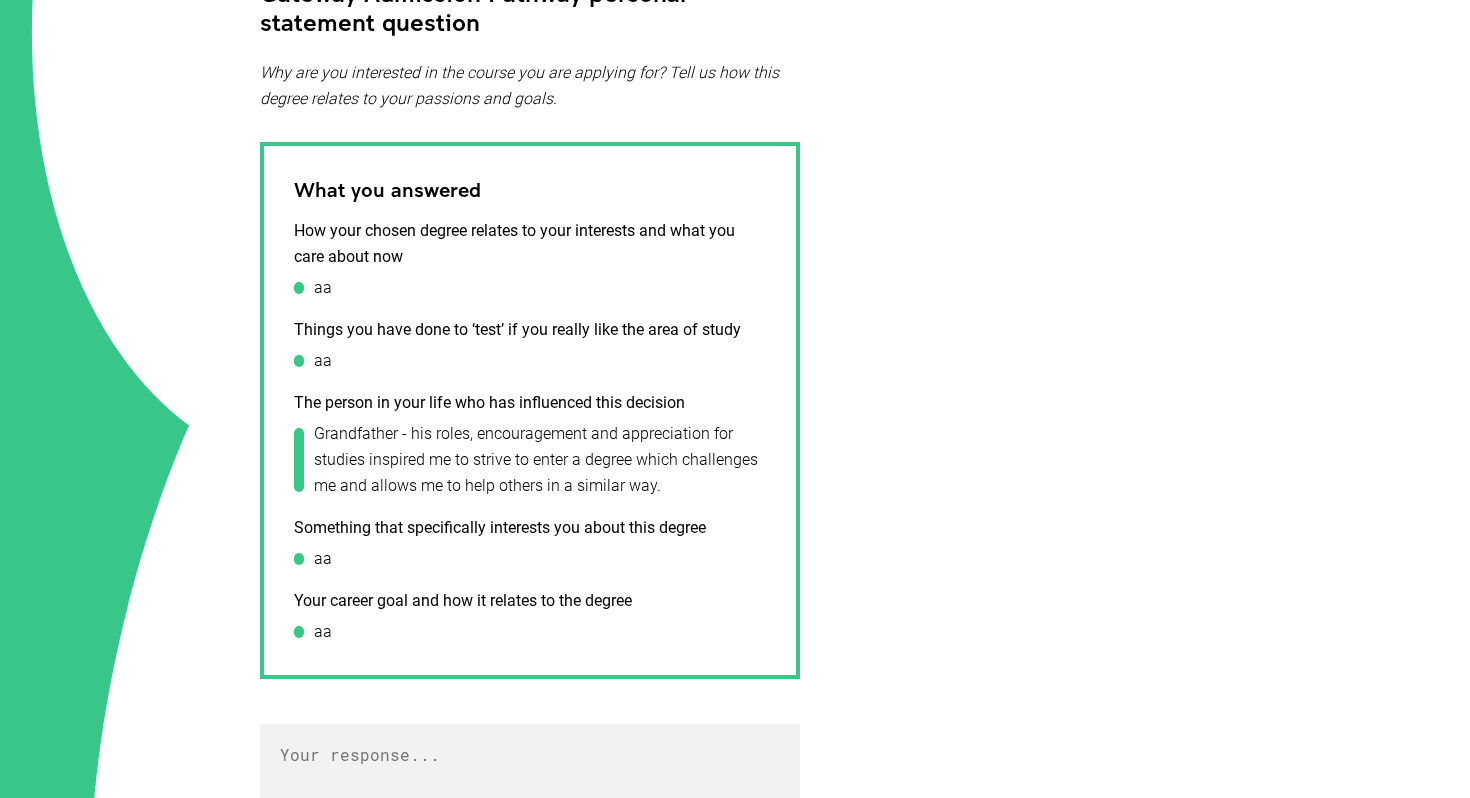 scroll, scrollTop: 947, scrollLeft: 0, axis: vertical 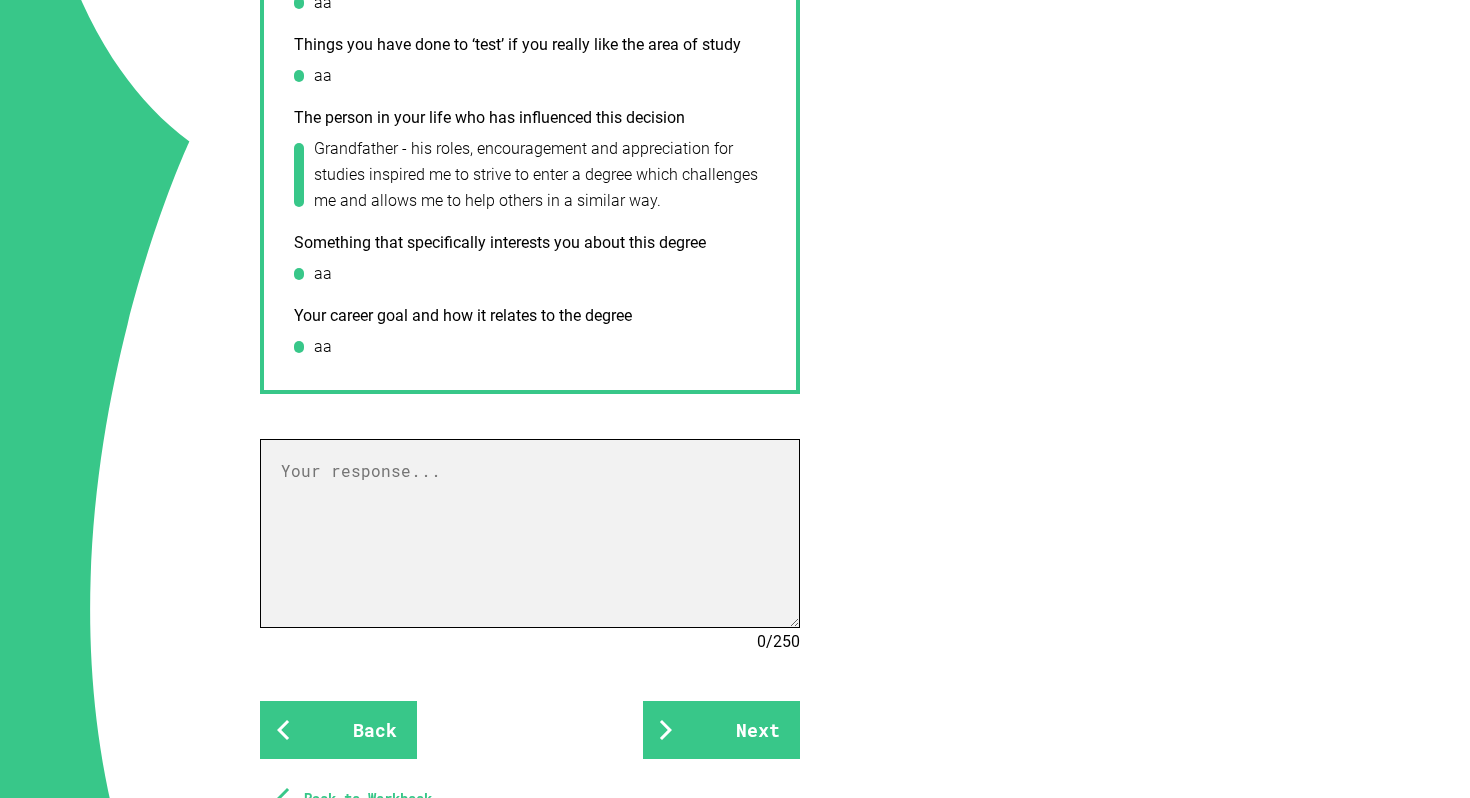 click at bounding box center (530, 533) 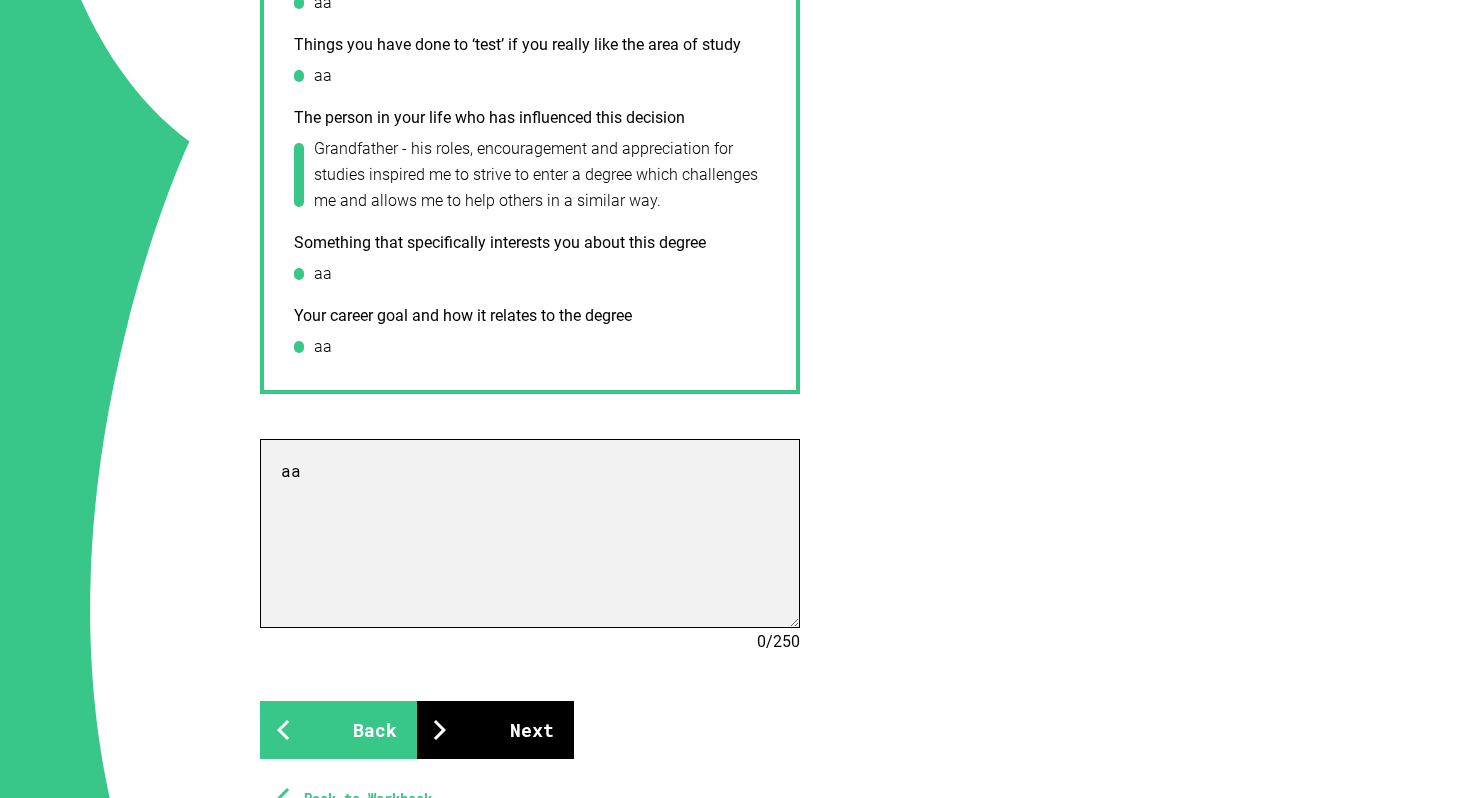 type on "aa" 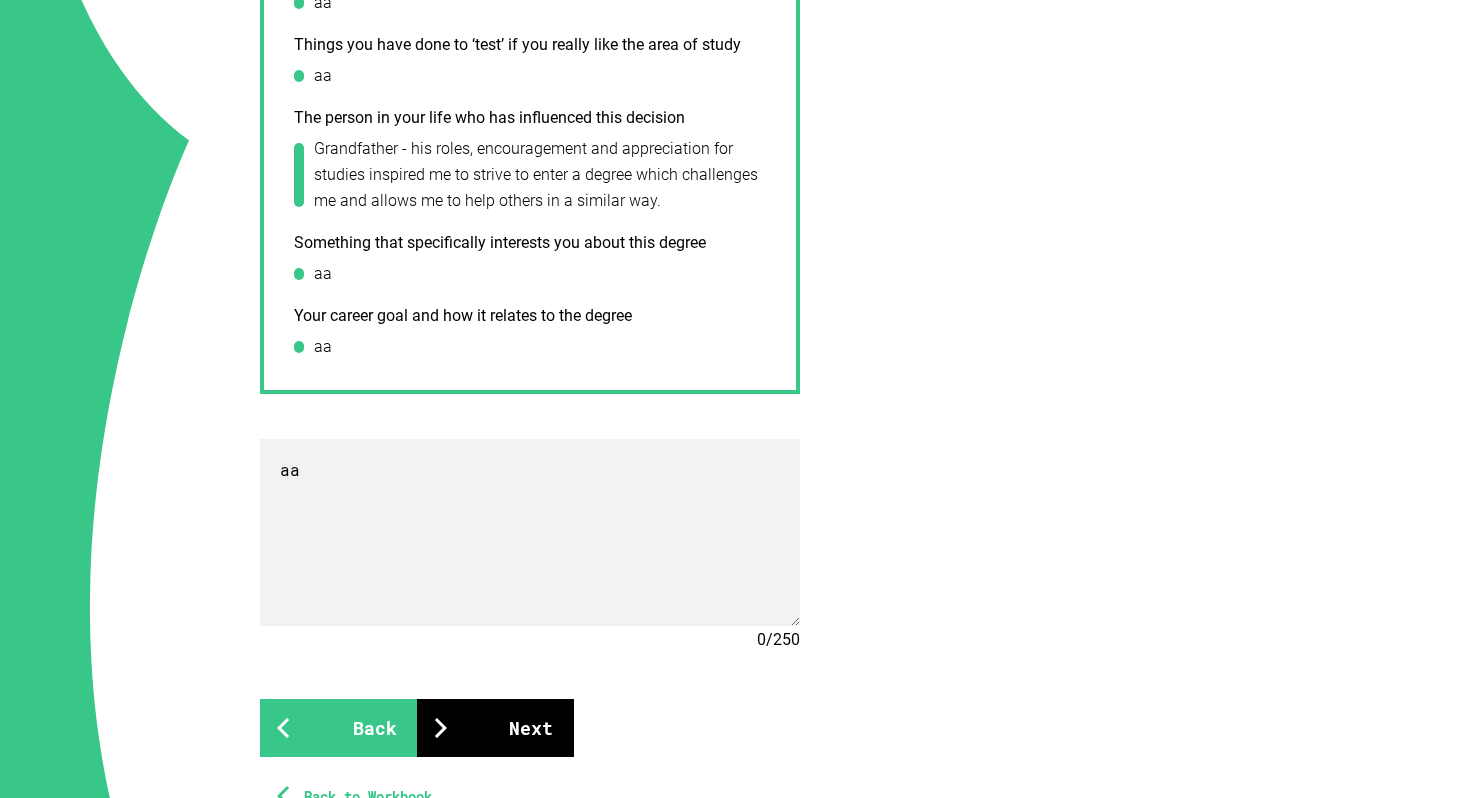click on "Next" at bounding box center (495, 728) 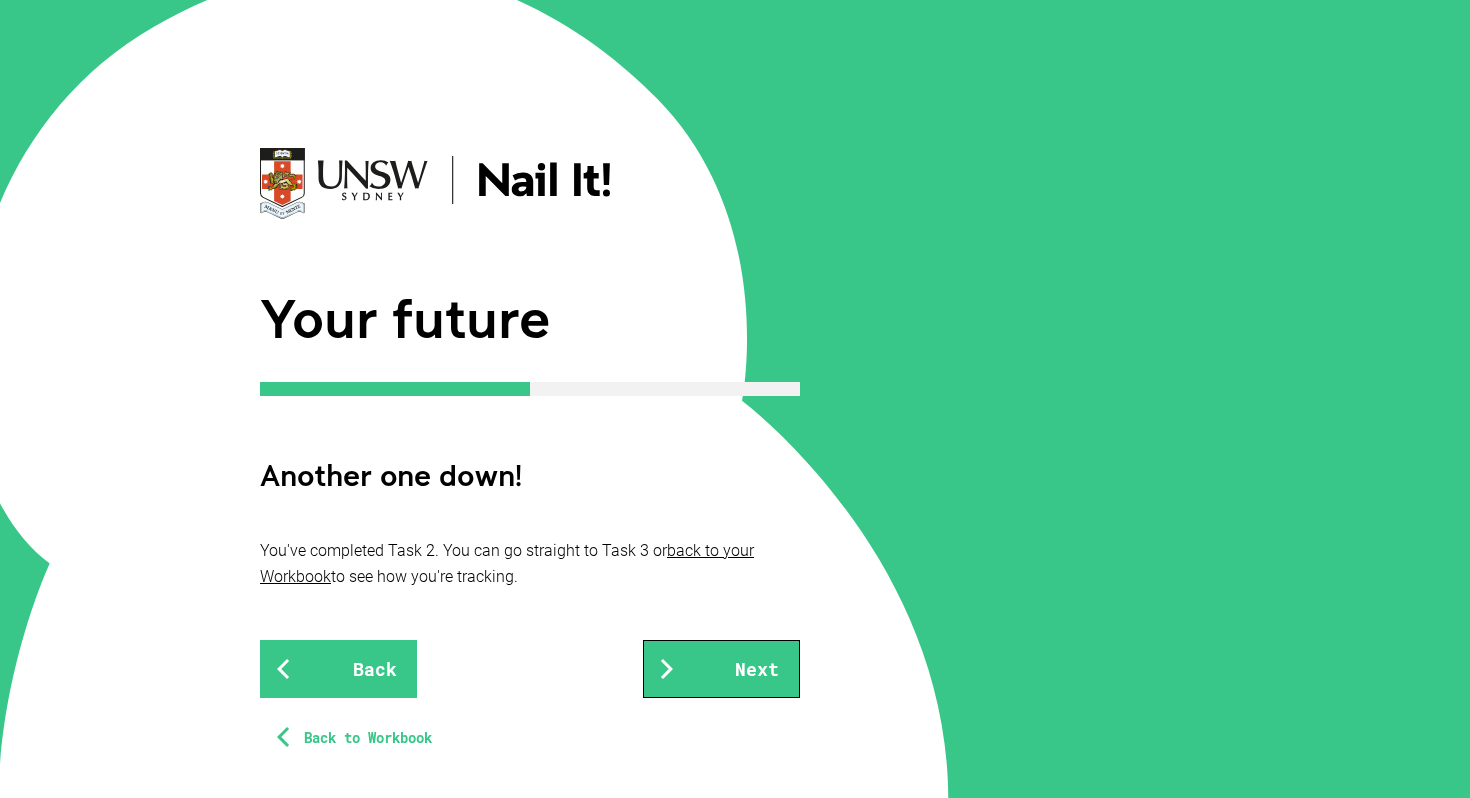scroll, scrollTop: 55, scrollLeft: 0, axis: vertical 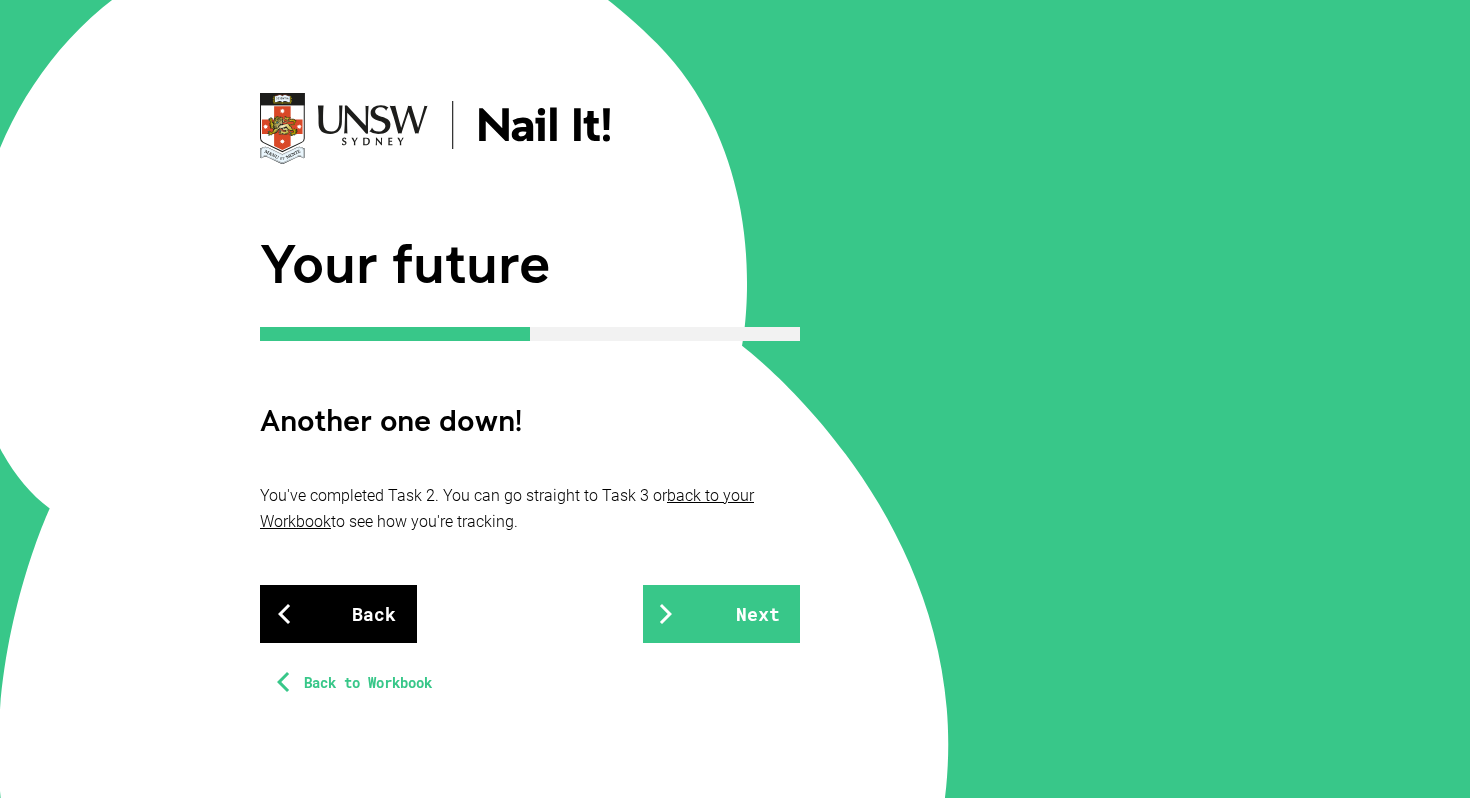 click on "Back" at bounding box center [338, 614] 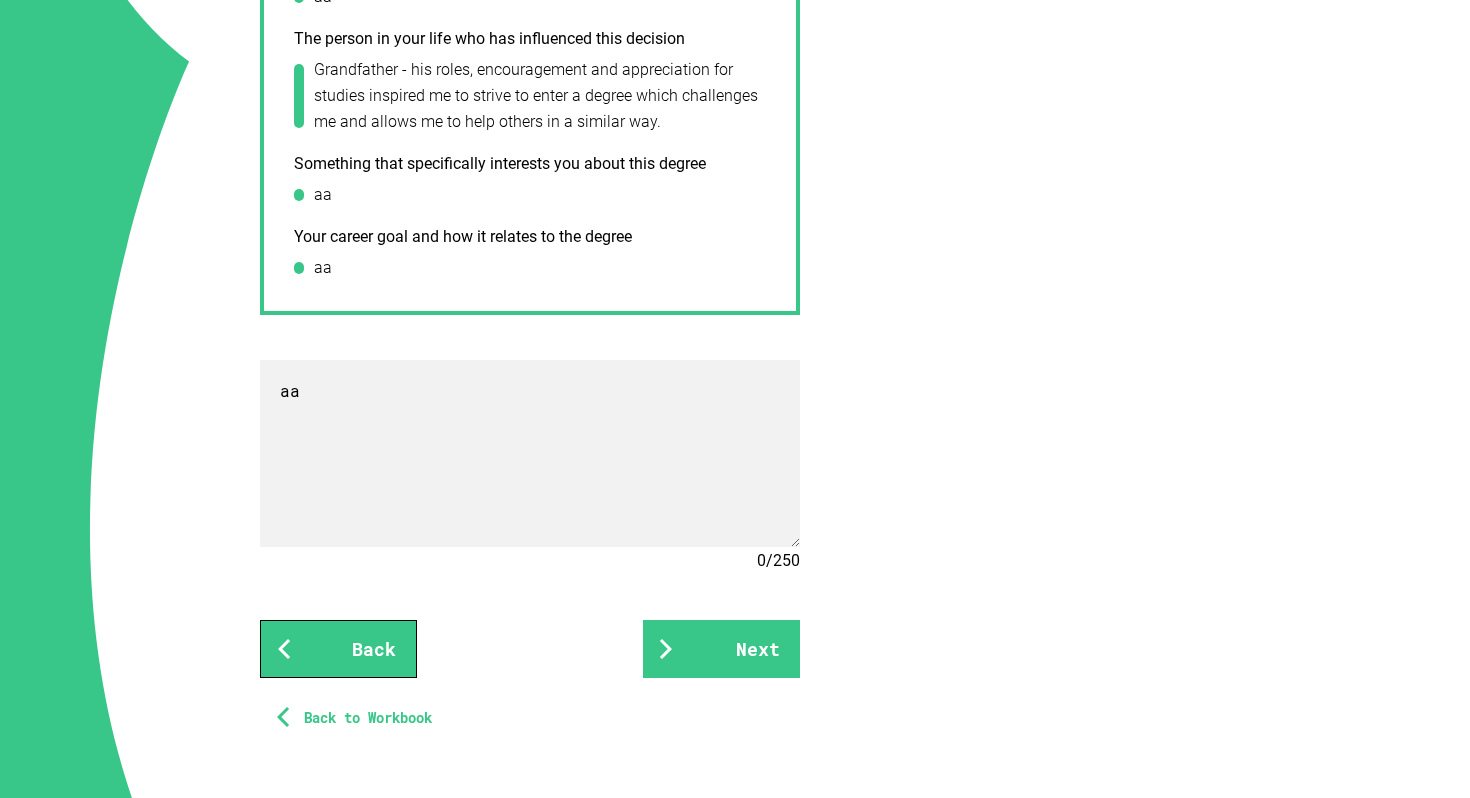 scroll, scrollTop: 1027, scrollLeft: 0, axis: vertical 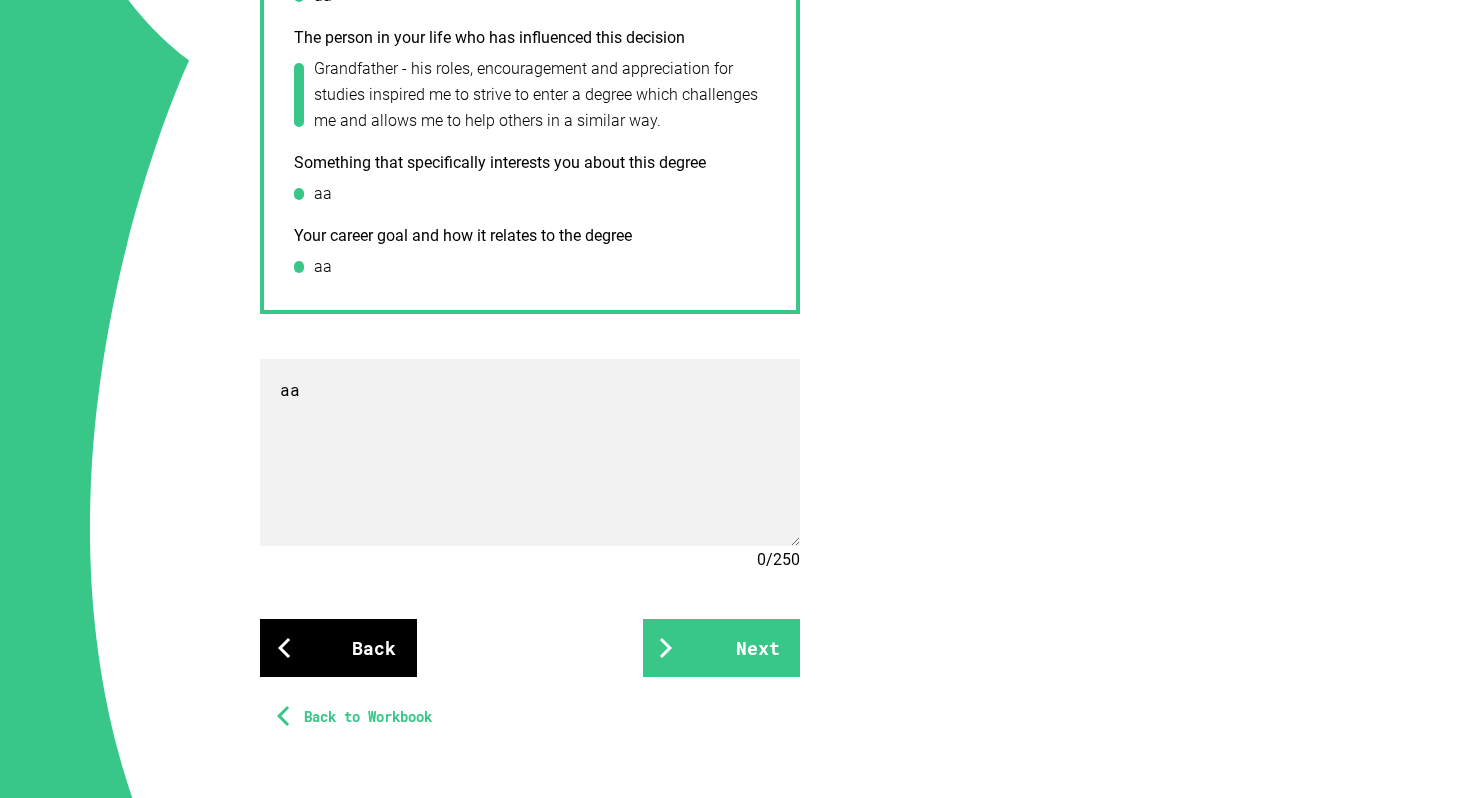 click on "Back" at bounding box center (338, 648) 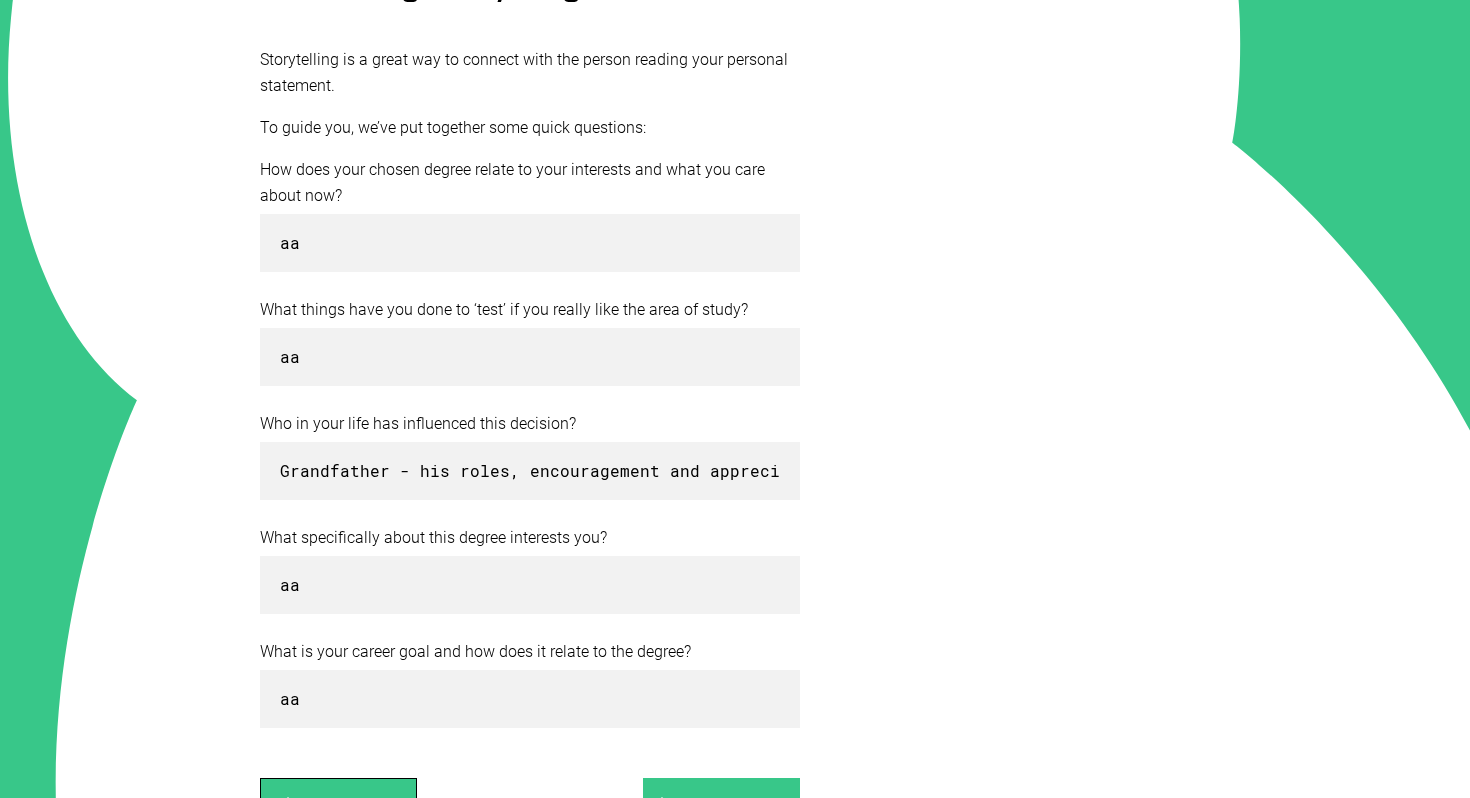 scroll, scrollTop: 511, scrollLeft: 0, axis: vertical 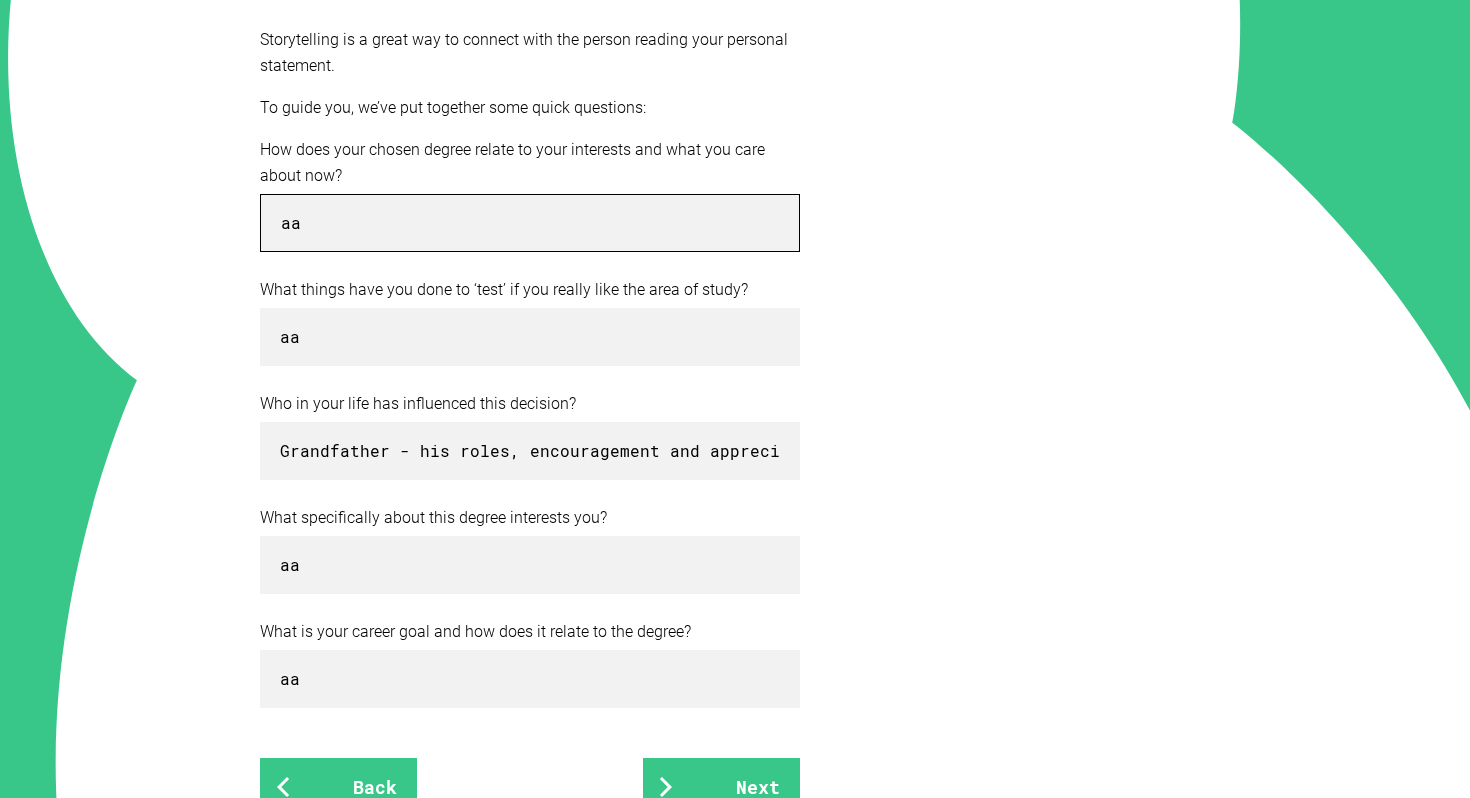 click on "aa" at bounding box center [530, 223] 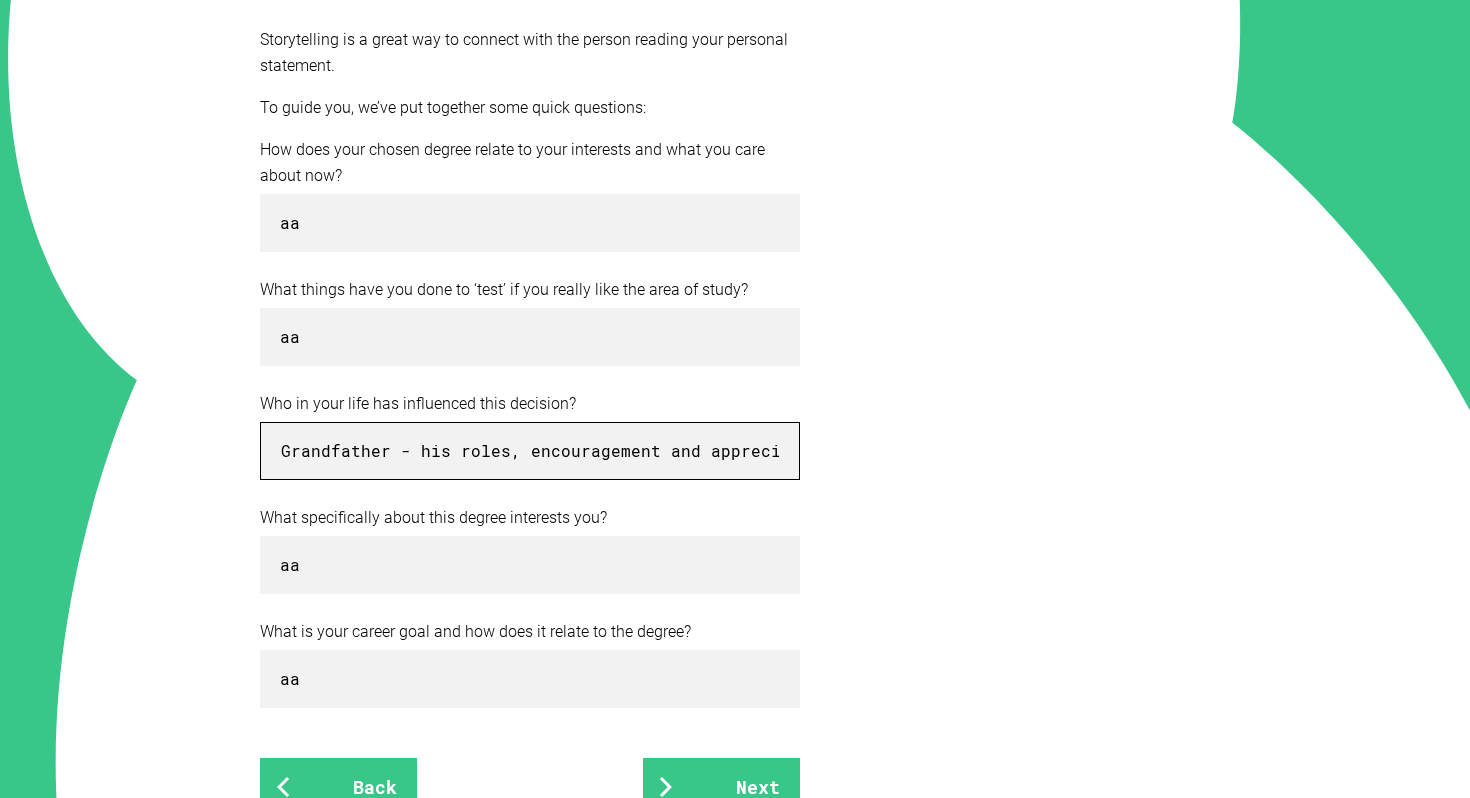 click on "Grandfather - his roles, encouragement and appreciation for studies inspired me to strive to enter a degree which challenges me and allows me to help others in a similar way." at bounding box center (530, 451) 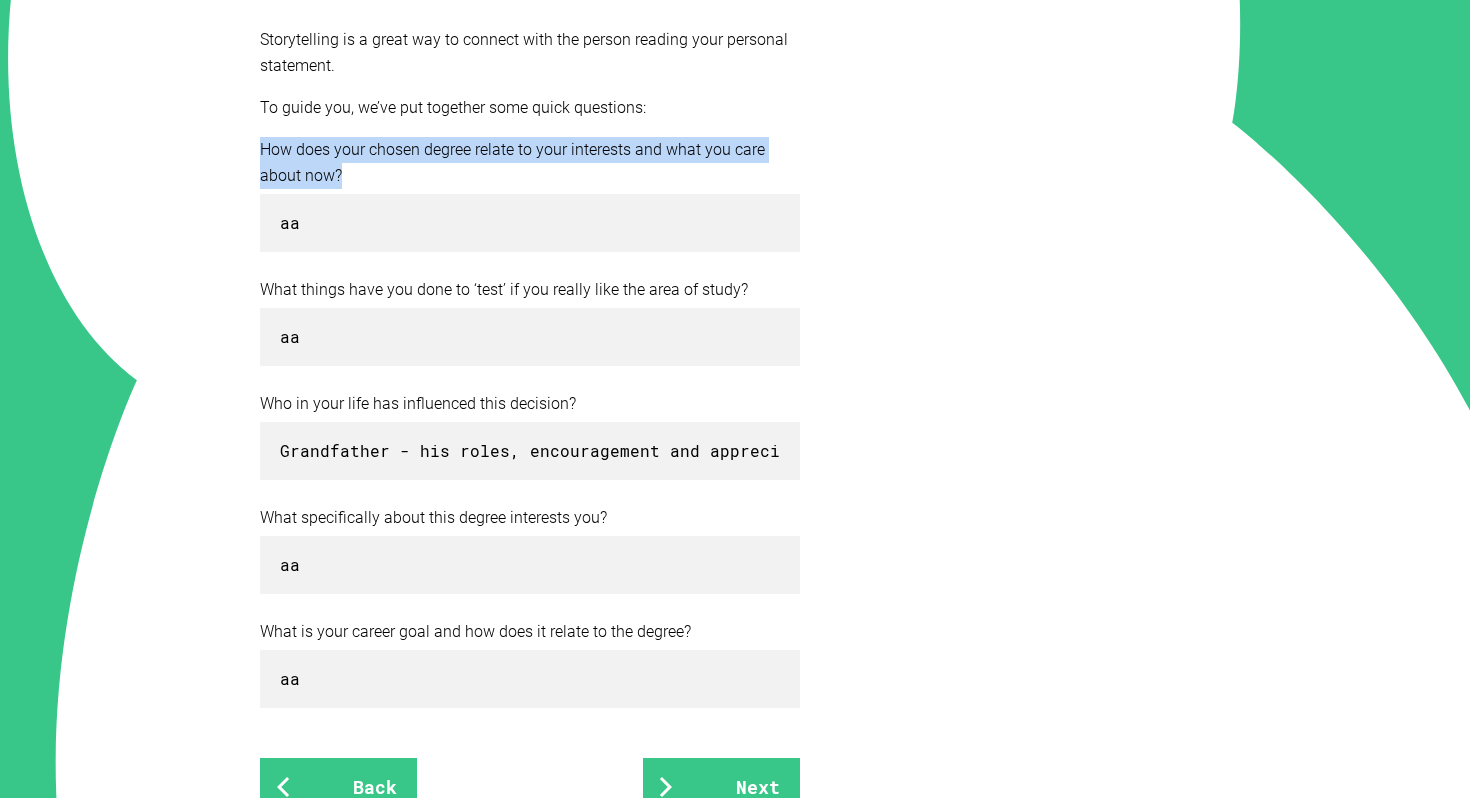 drag, startPoint x: 346, startPoint y: 179, endPoint x: 231, endPoint y: 140, distance: 121.433105 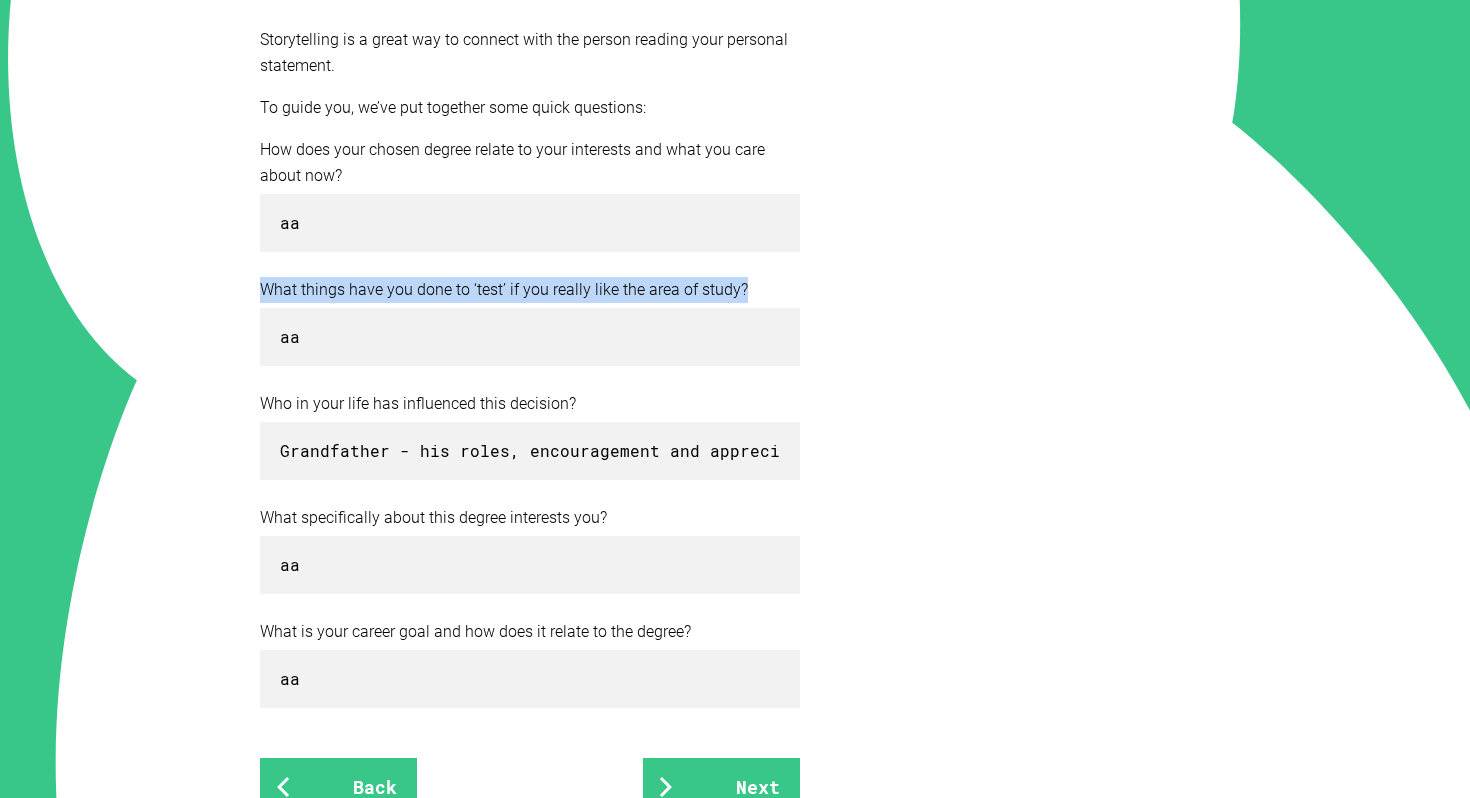 drag, startPoint x: 762, startPoint y: 287, endPoint x: 205, endPoint y: 279, distance: 557.05743 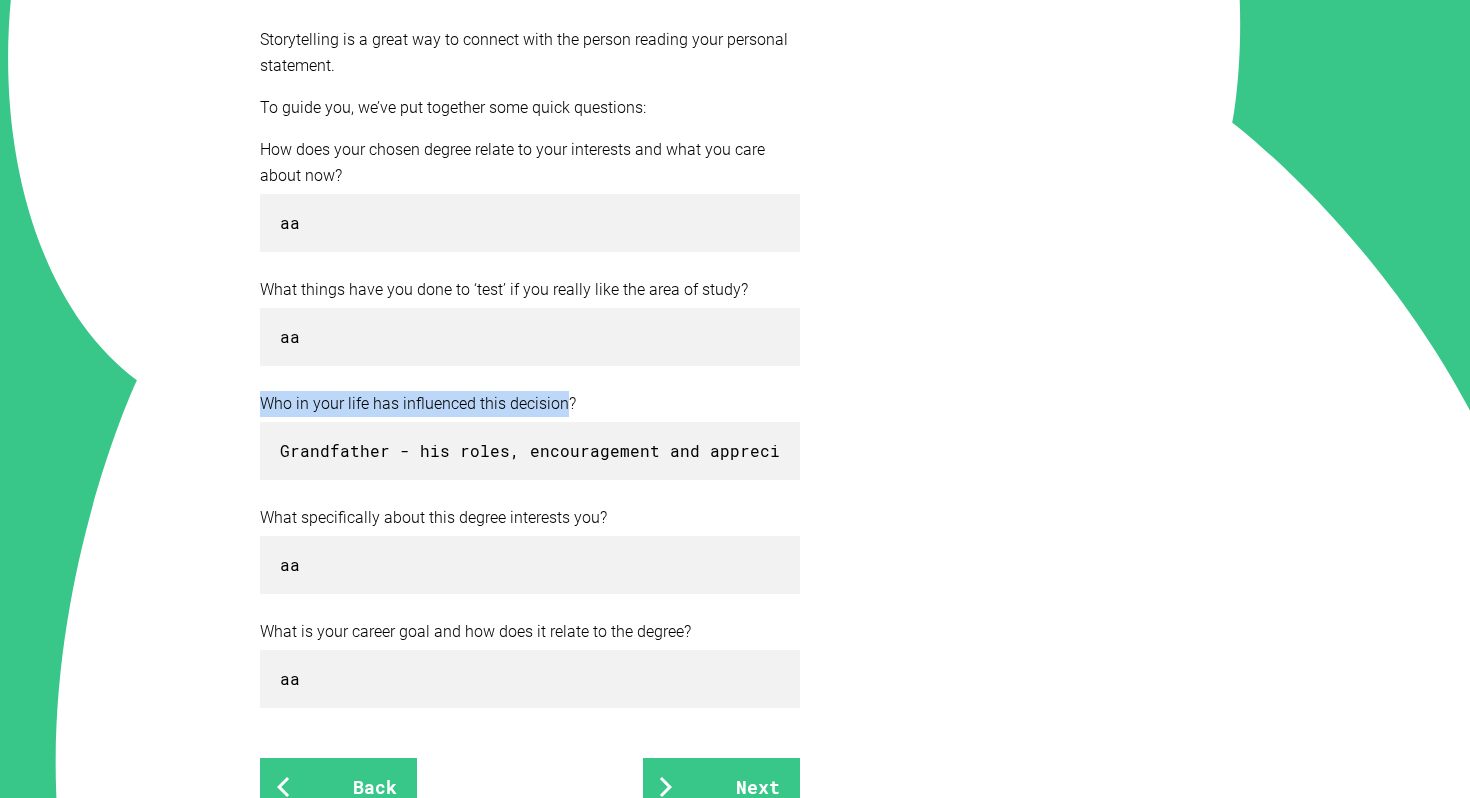 drag, startPoint x: 566, startPoint y: 395, endPoint x: 235, endPoint y: 380, distance: 331.3397 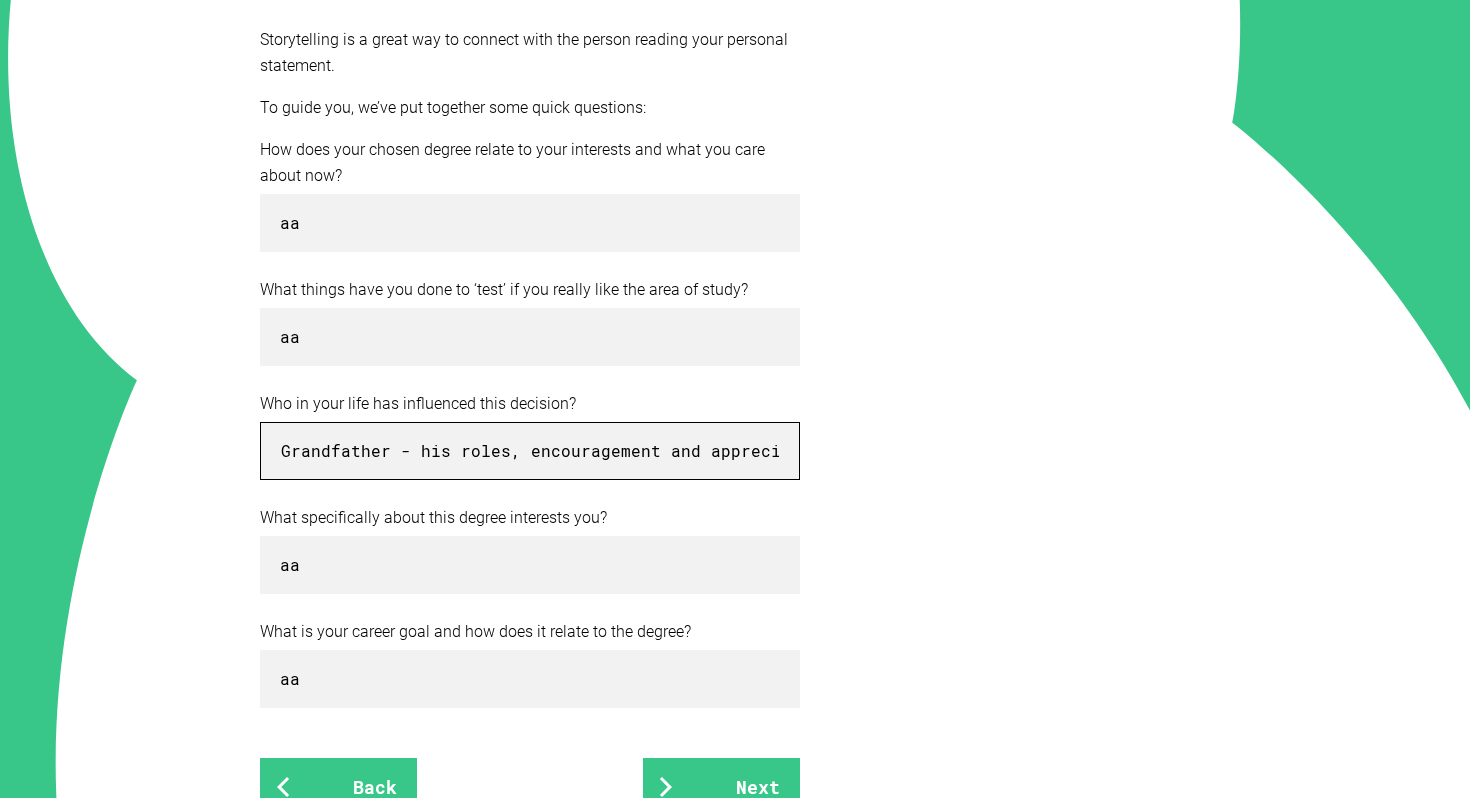 click on "Grandfather - his roles, encouragement and appreciation for studies inspired me to strive to enter a degree which challenges me and allows me to help others in a similar way." at bounding box center [530, 451] 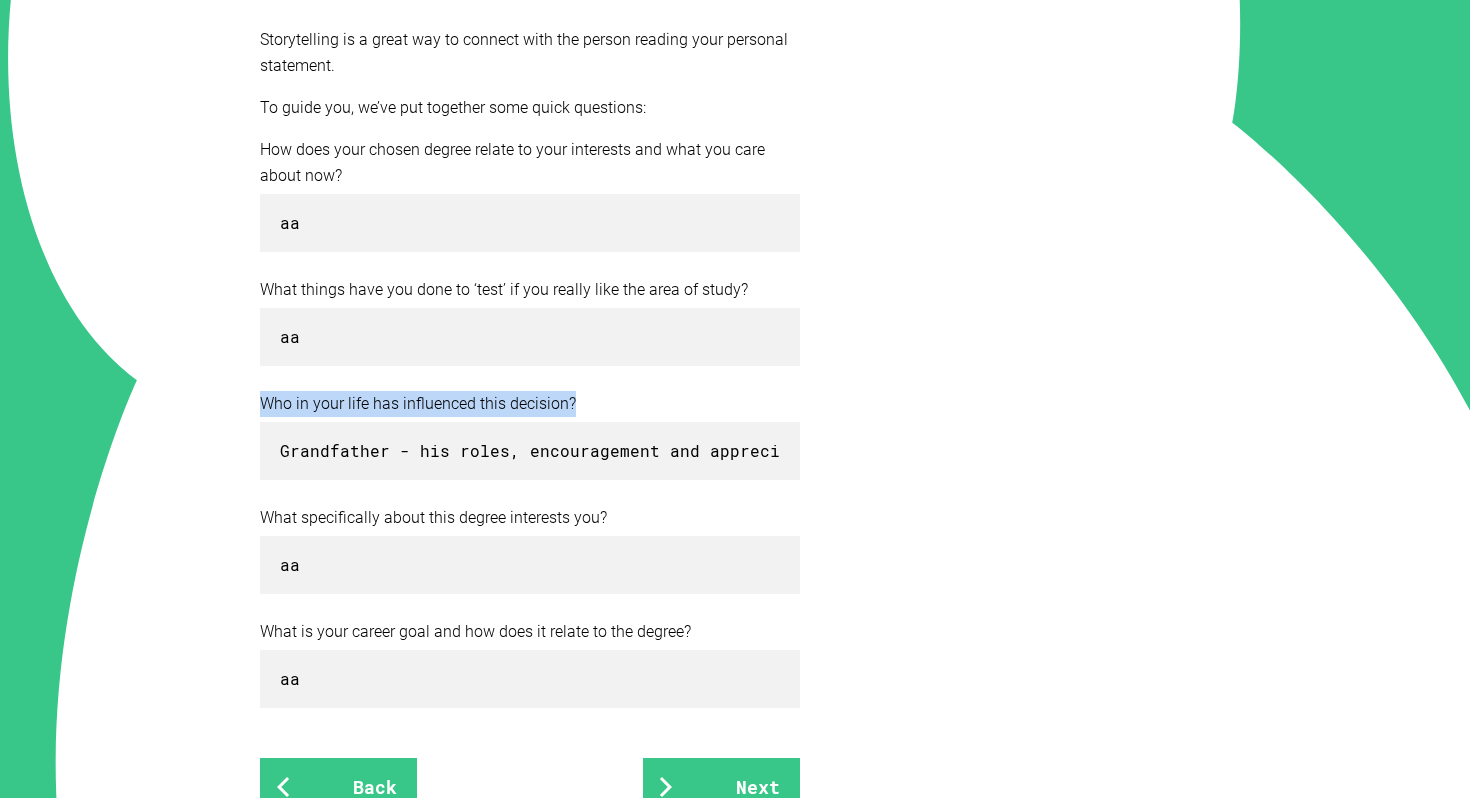 drag, startPoint x: 587, startPoint y: 408, endPoint x: 220, endPoint y: 391, distance: 367.39352 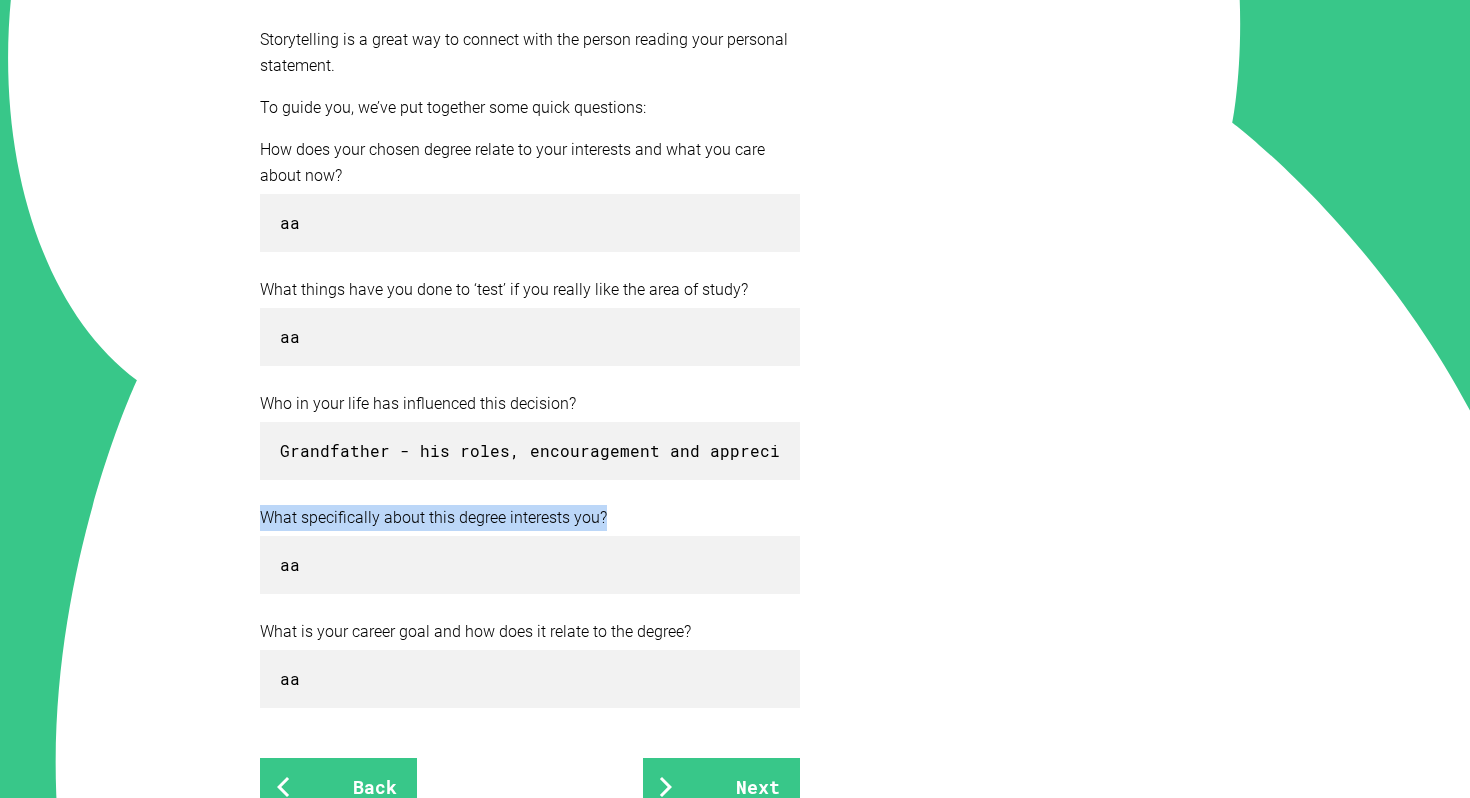drag, startPoint x: 606, startPoint y: 515, endPoint x: 242, endPoint y: 520, distance: 364.03433 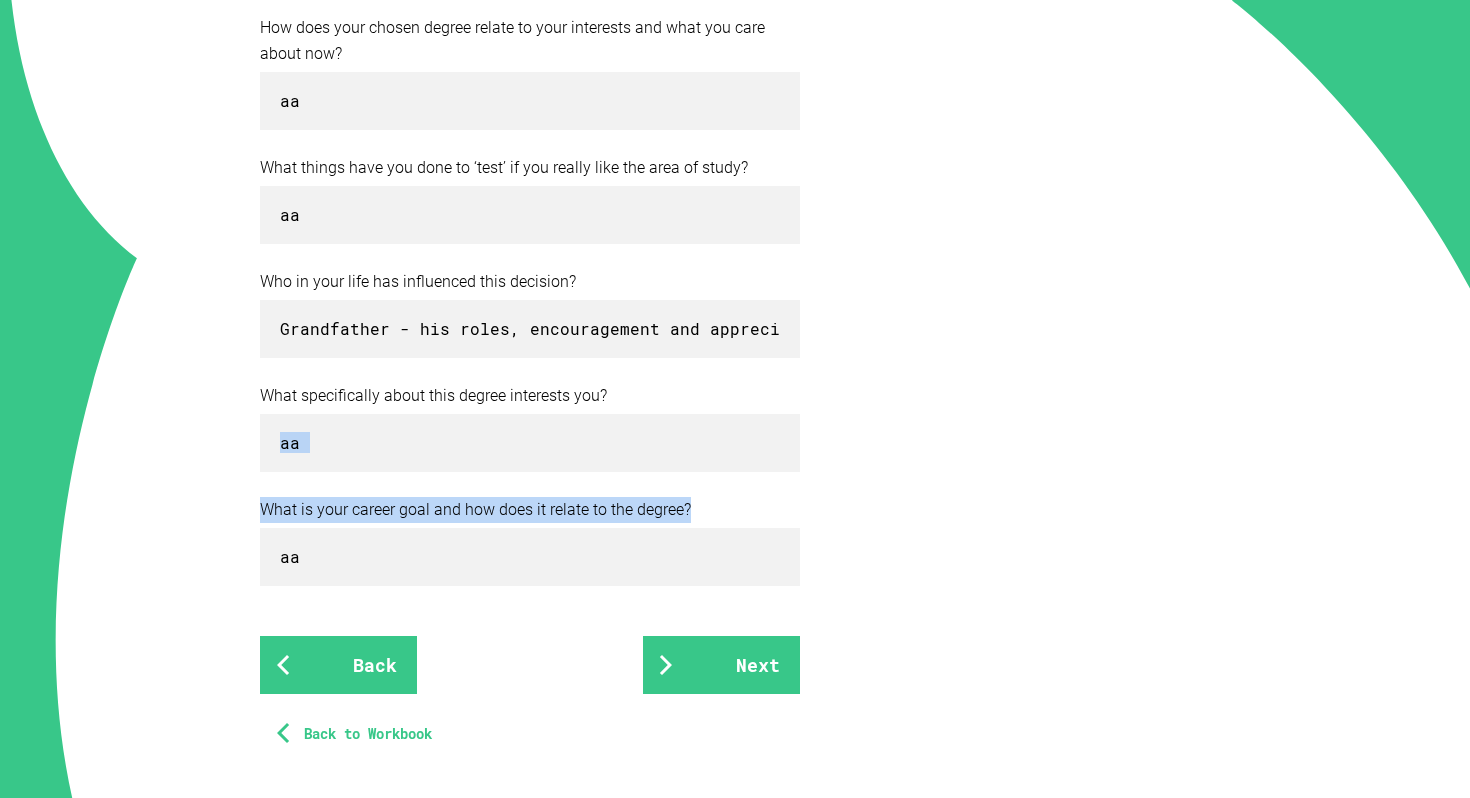 drag, startPoint x: 707, startPoint y: 516, endPoint x: 294, endPoint y: 469, distance: 415.66574 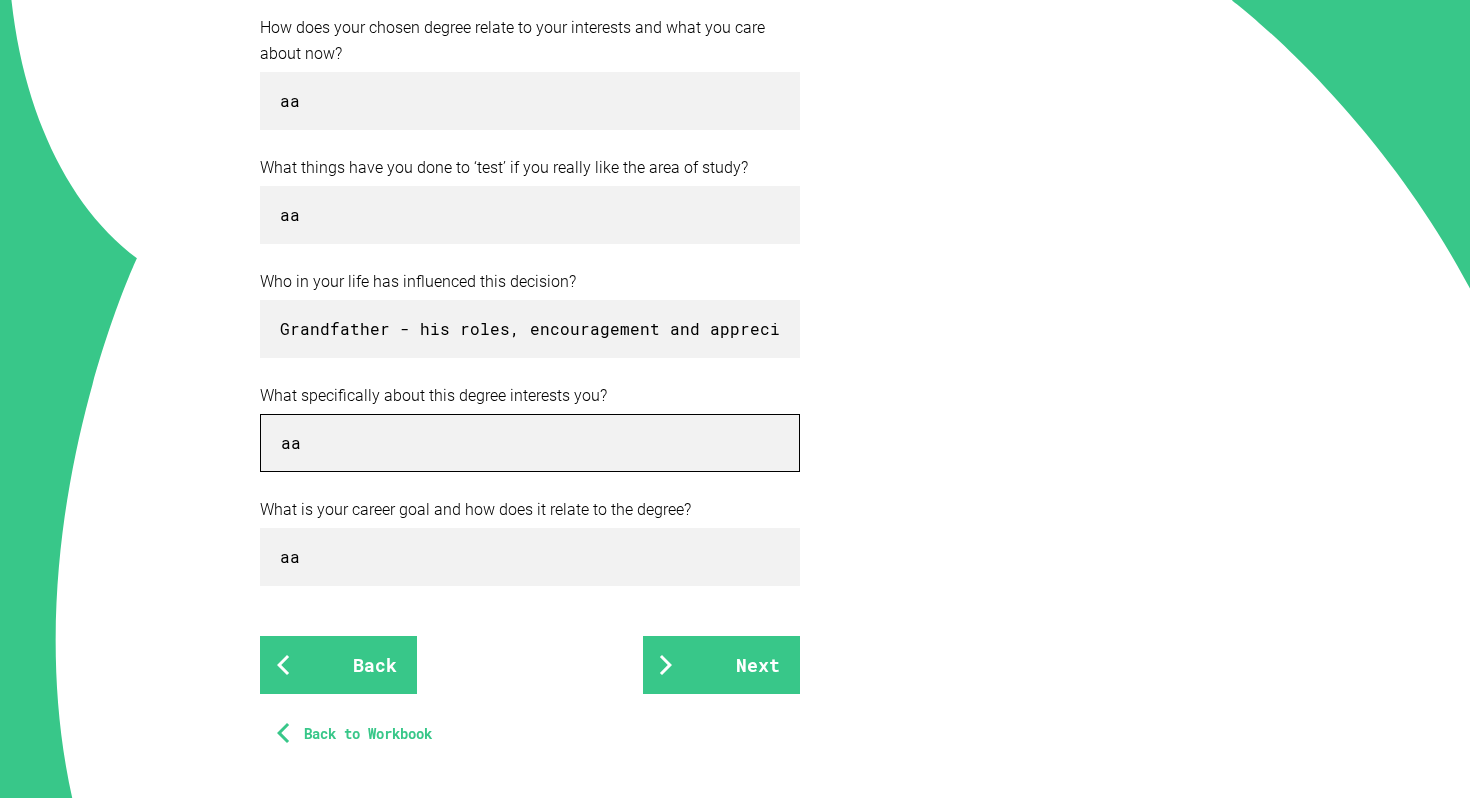 click on "aa" at bounding box center (530, 443) 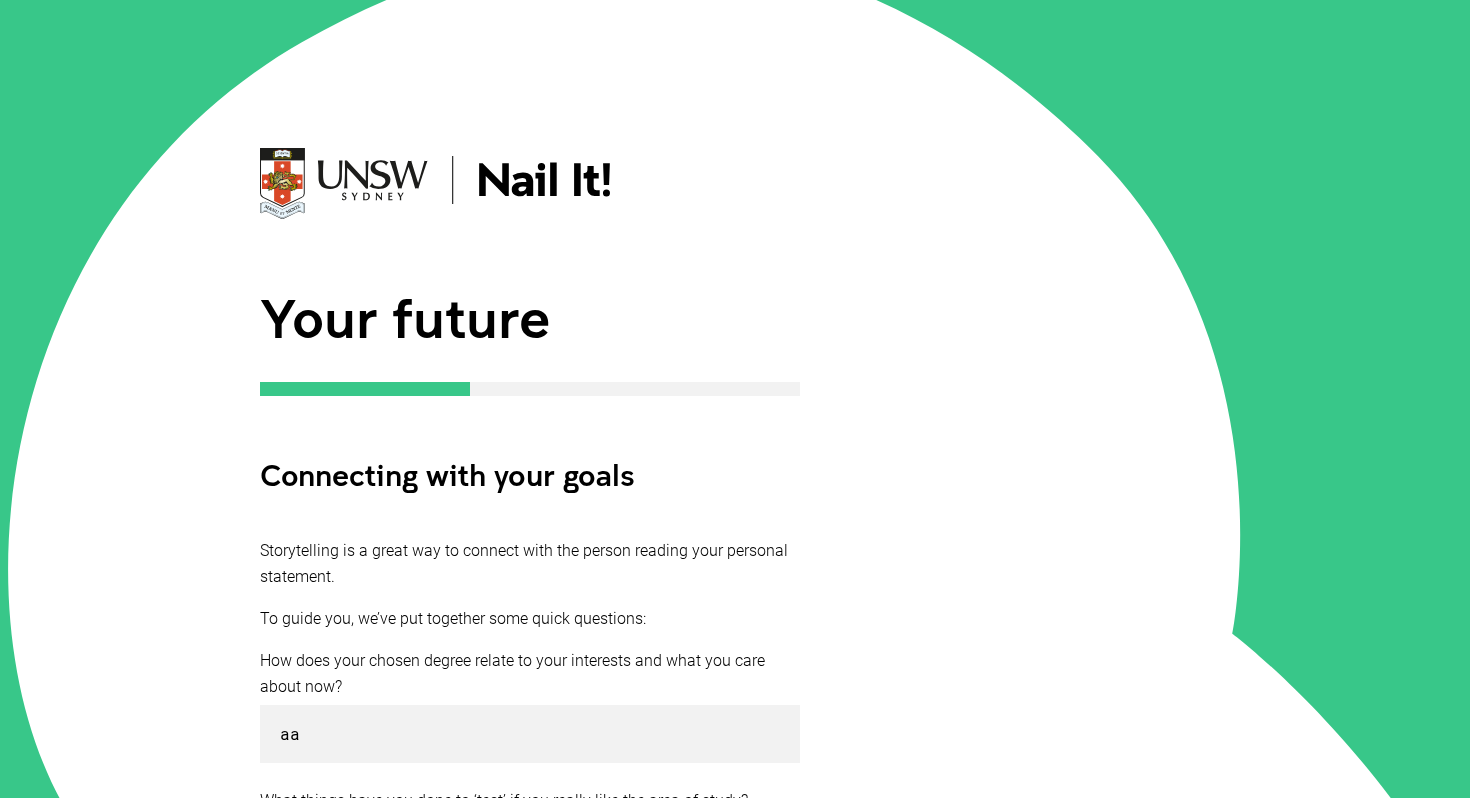 scroll, scrollTop: 717, scrollLeft: 0, axis: vertical 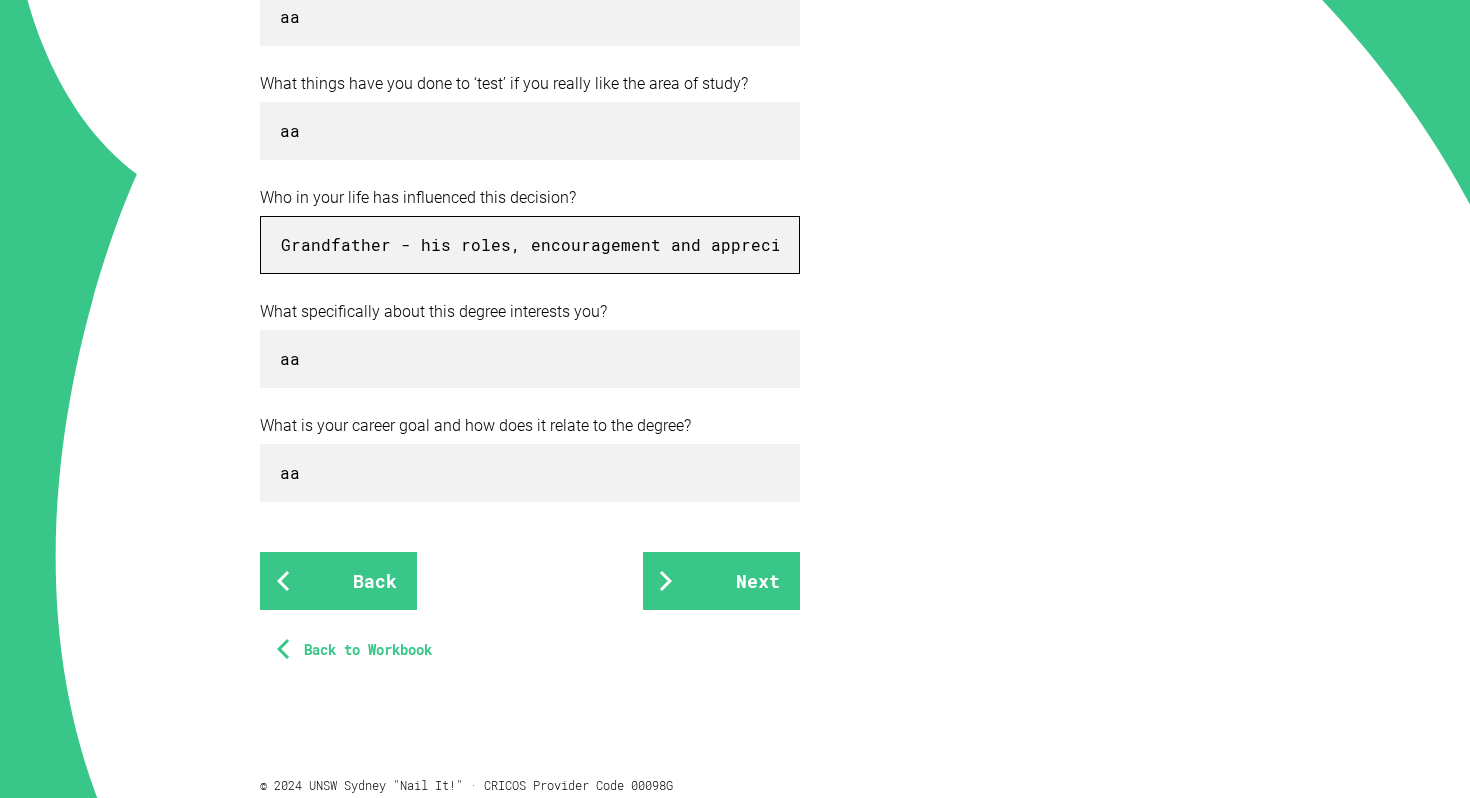 click on "Grandfather - his roles, encouragement and appreciation for studies inspired me to strive to enter a degree which challenges me and allows me to help others in a similar way." at bounding box center [530, 245] 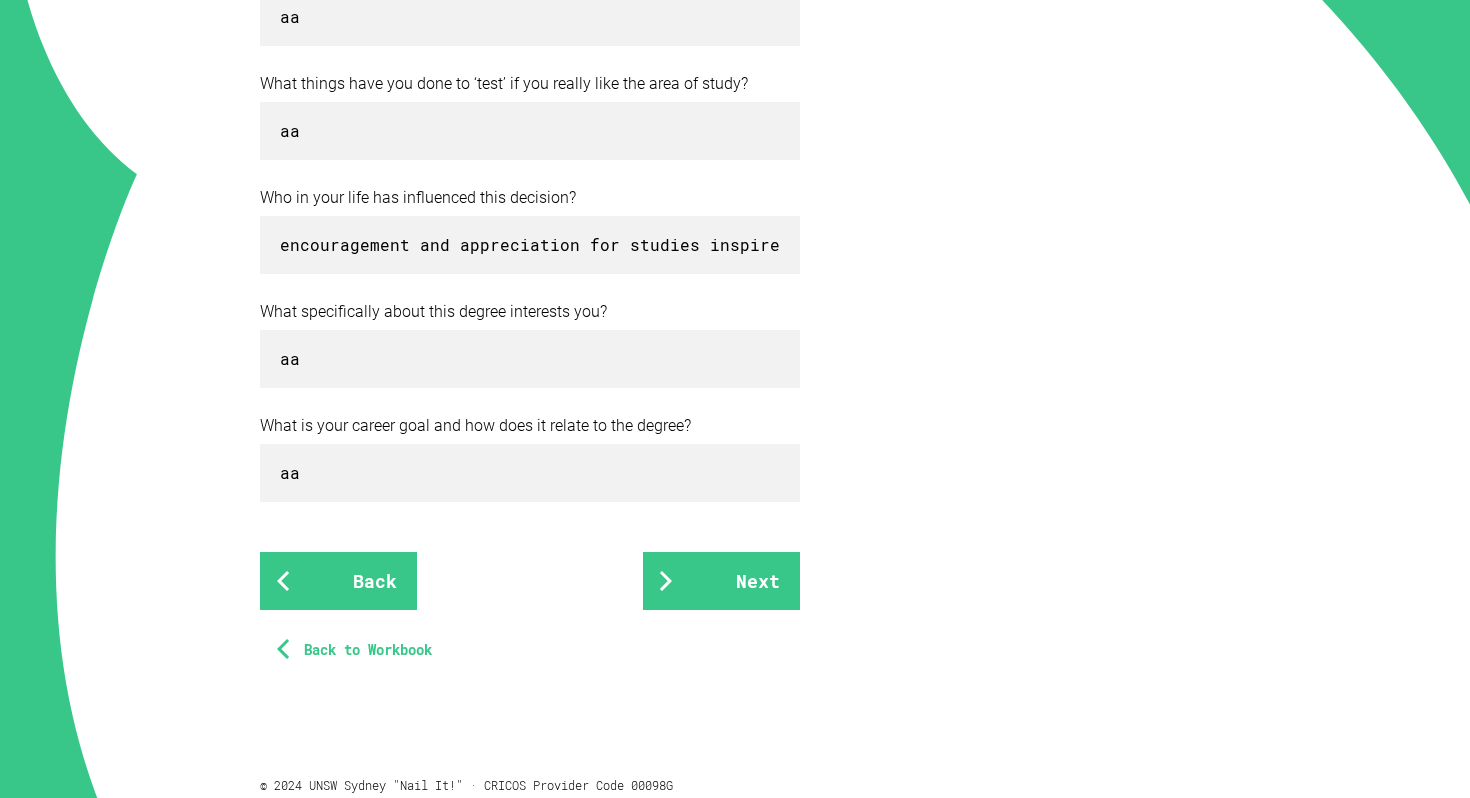 scroll, scrollTop: 0, scrollLeft: 0, axis: both 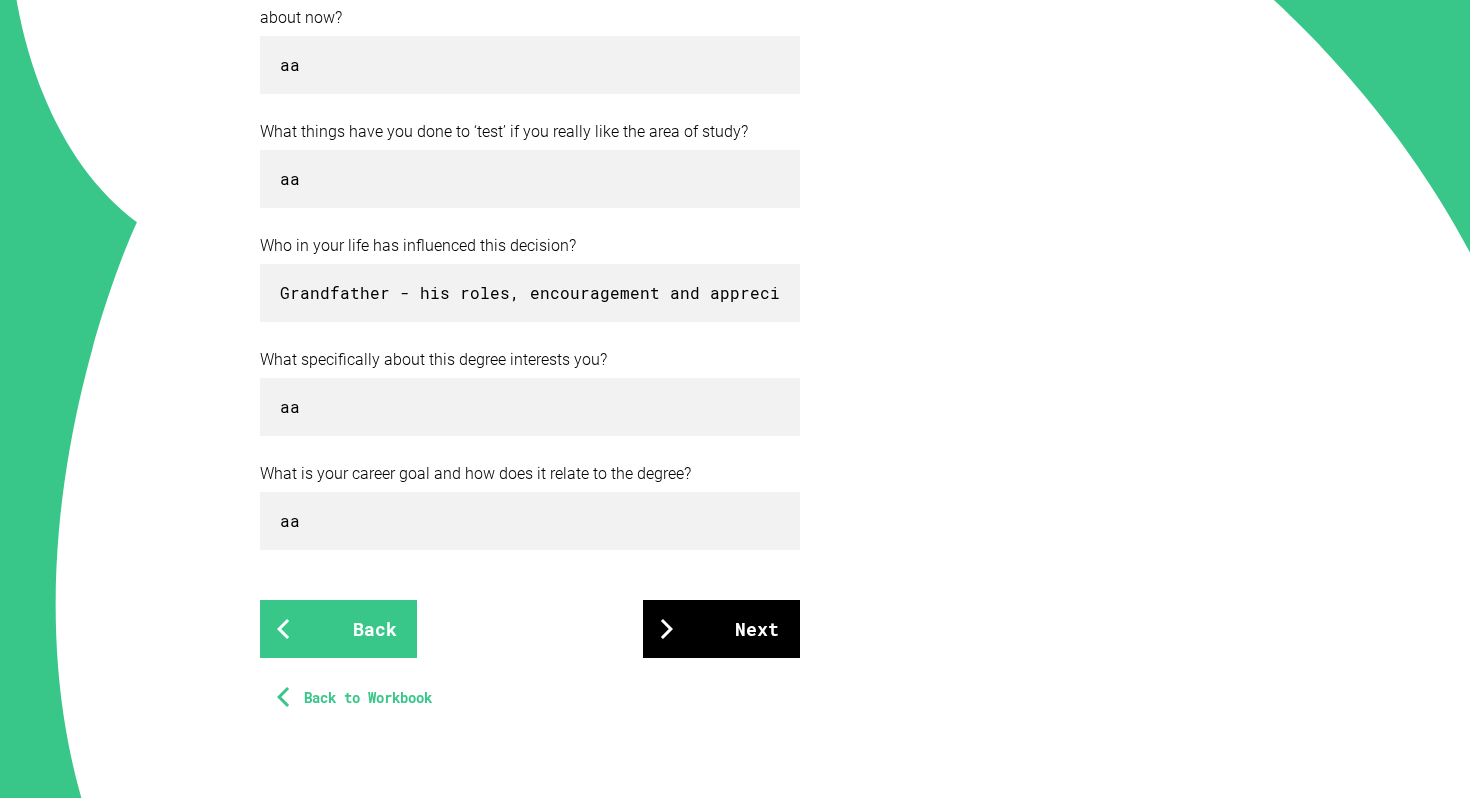 click on "Next" at bounding box center [721, 629] 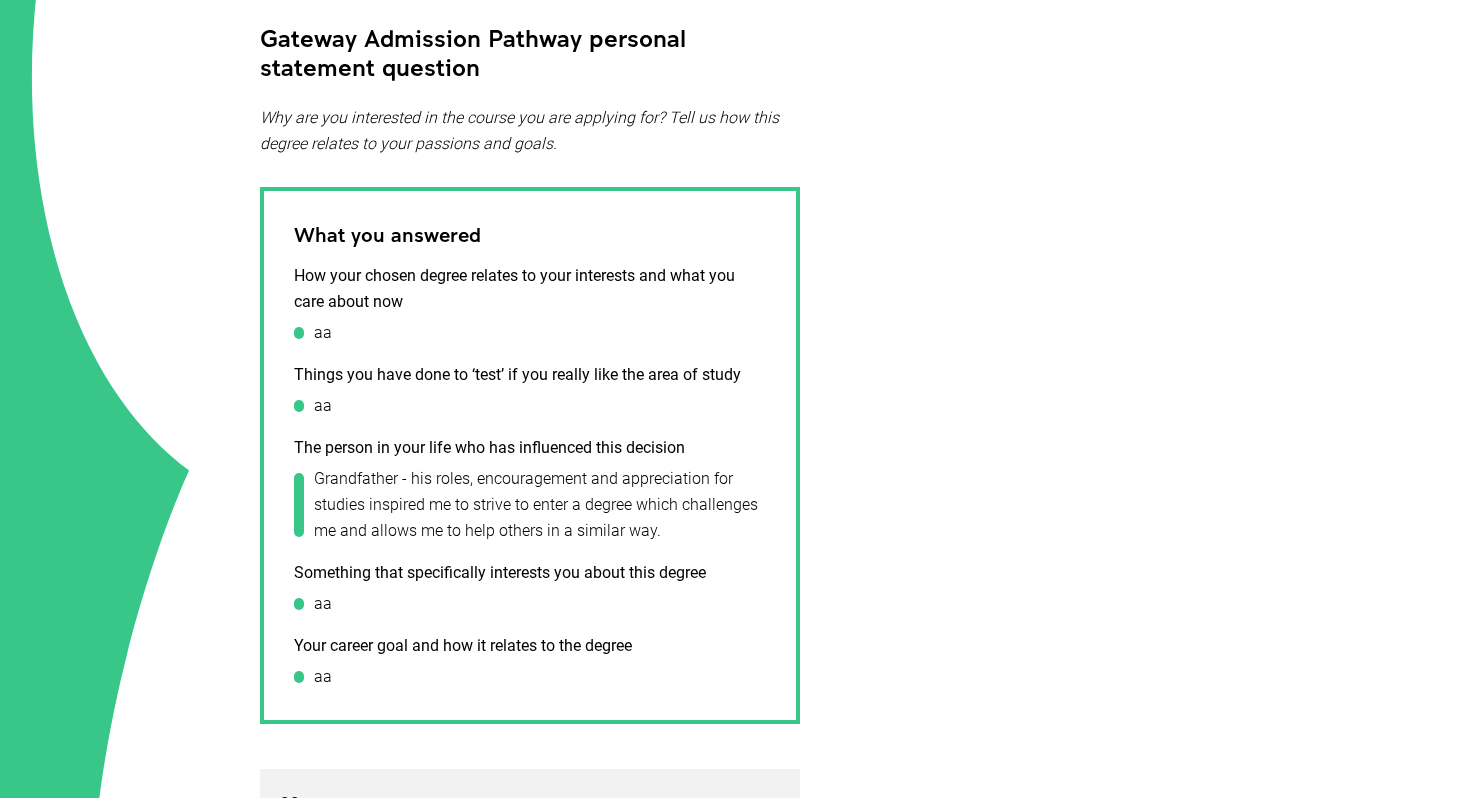 scroll, scrollTop: 618, scrollLeft: 0, axis: vertical 